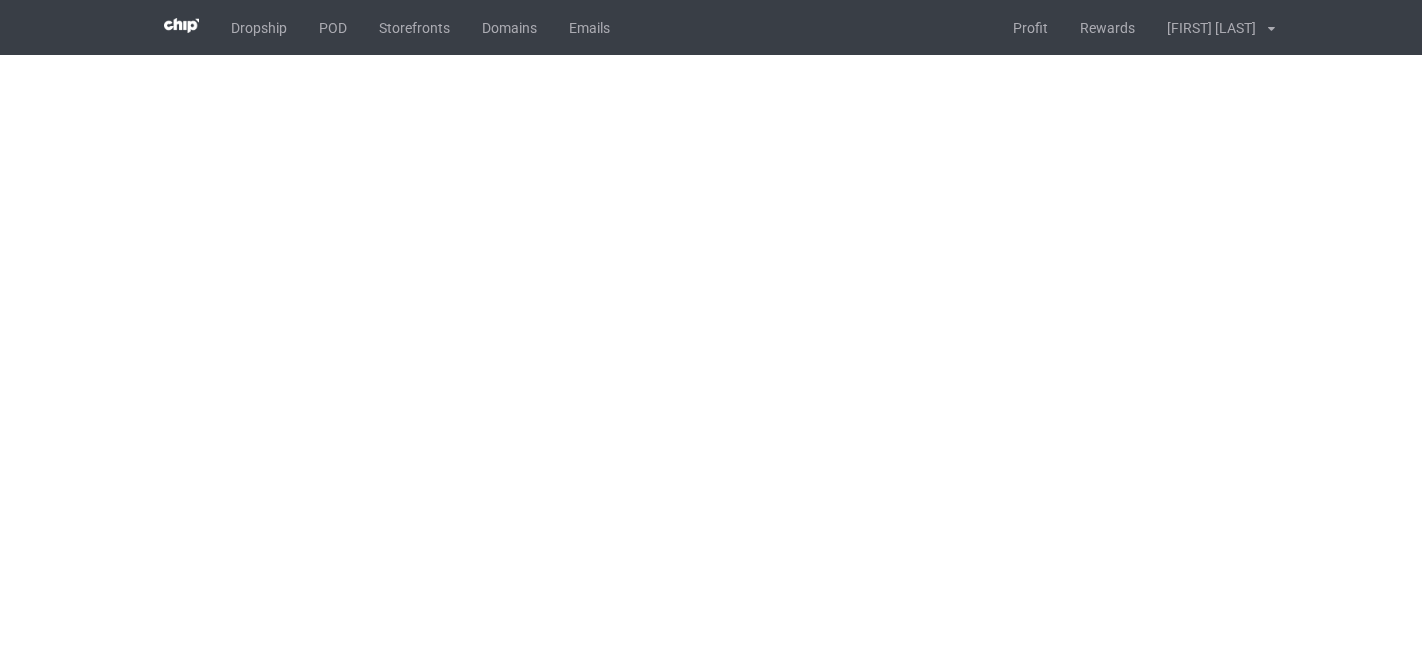 scroll, scrollTop: 0, scrollLeft: 0, axis: both 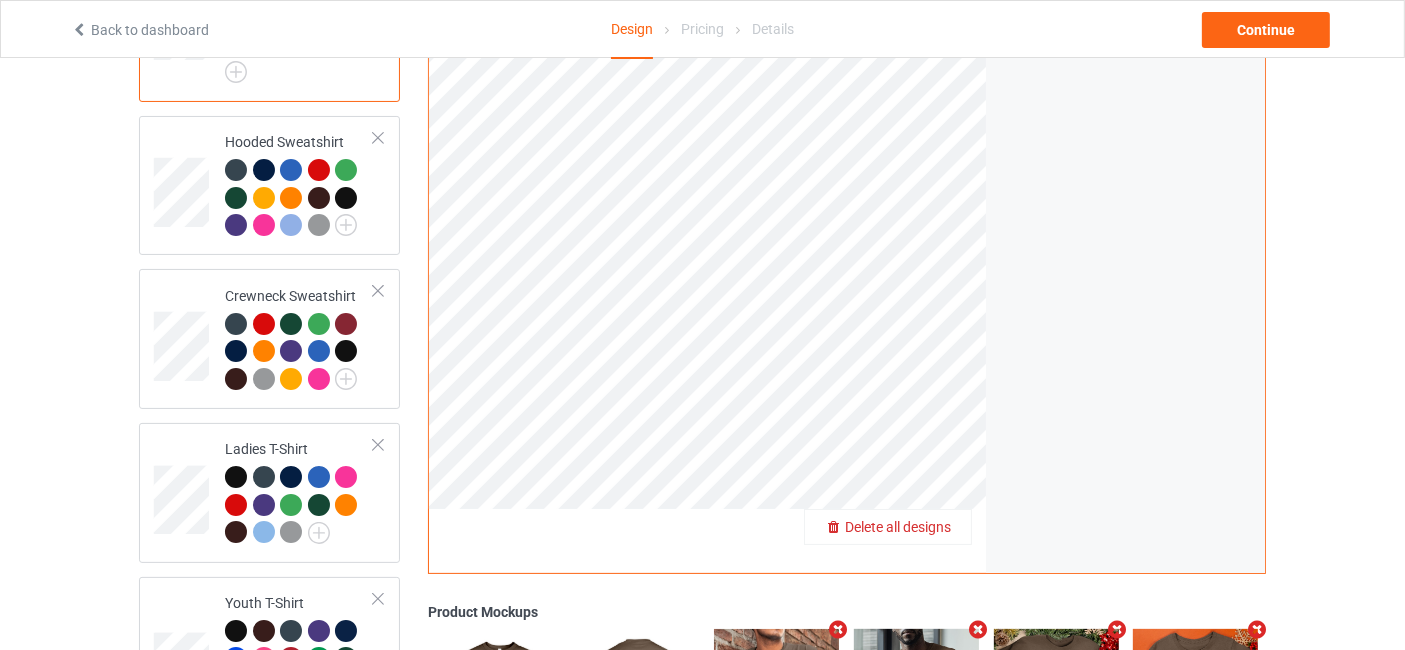 click on "Delete all designs" at bounding box center (898, 527) 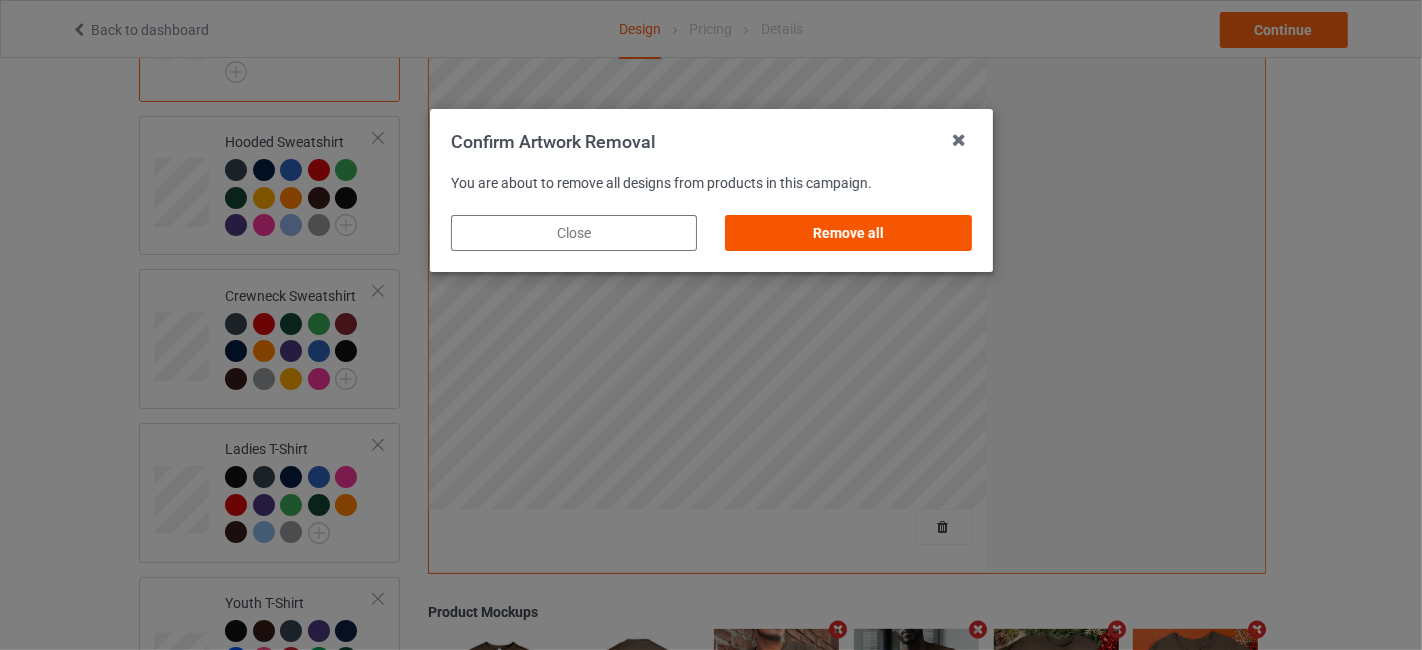 click on "Remove all" at bounding box center [848, 233] 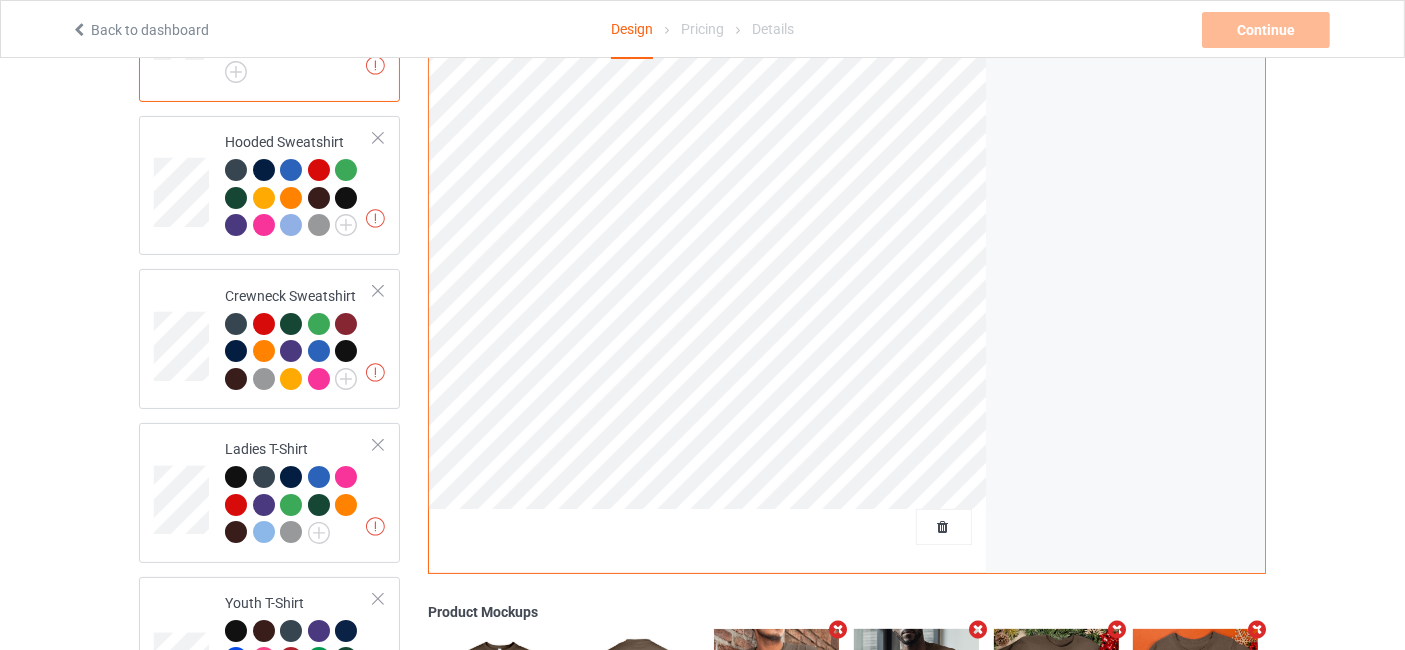 scroll, scrollTop: 0, scrollLeft: 0, axis: both 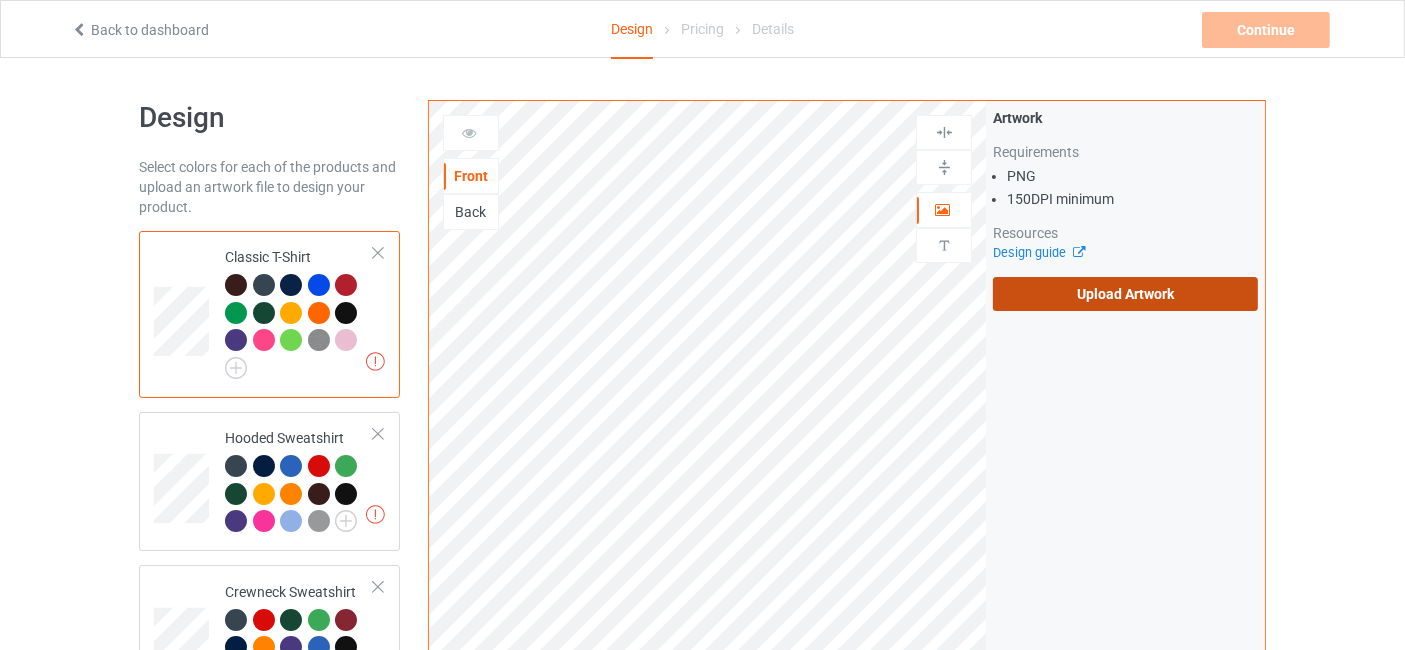 click on "Upload Artwork" at bounding box center [1125, 294] 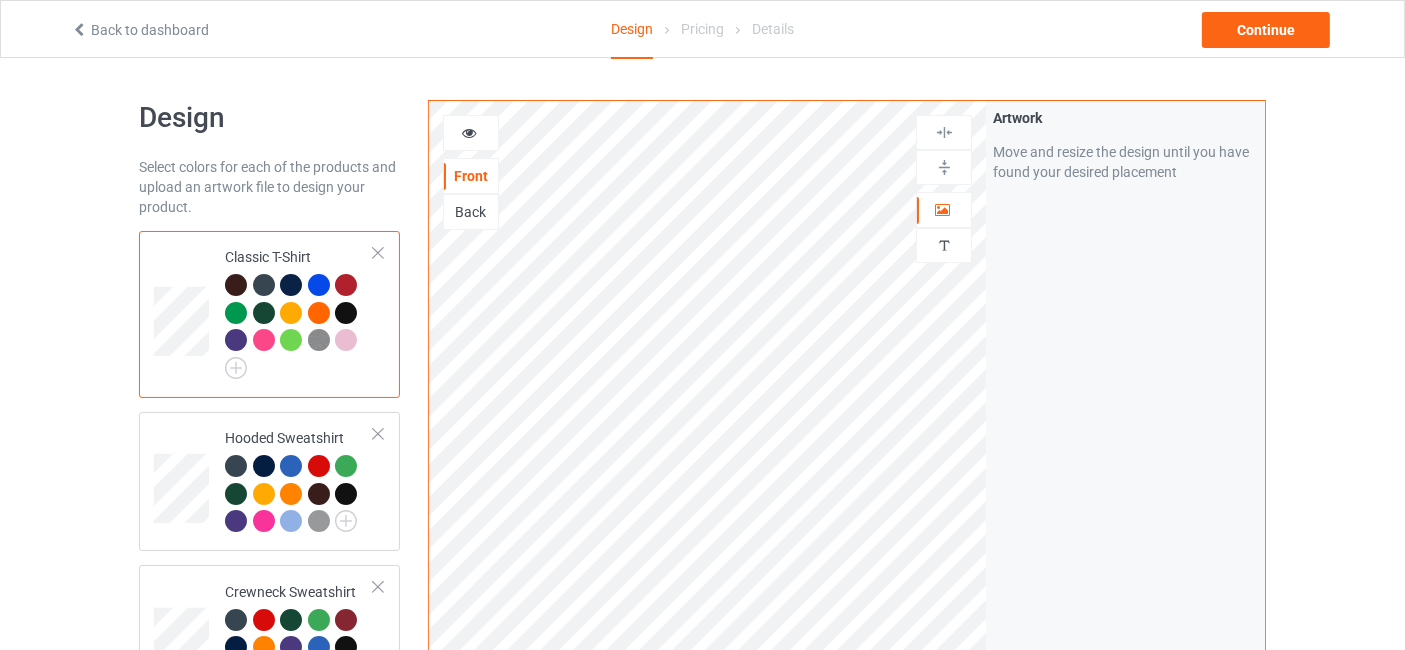 click at bounding box center [469, 130] 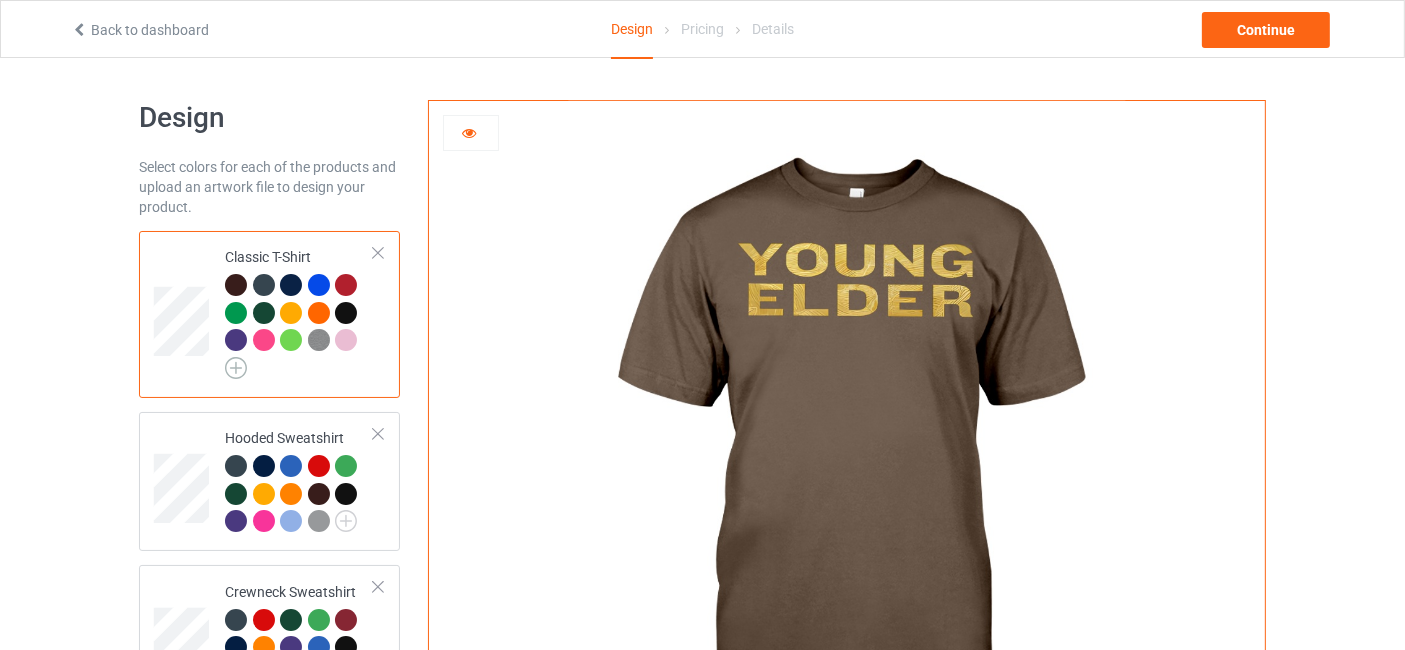 click at bounding box center [236, 368] 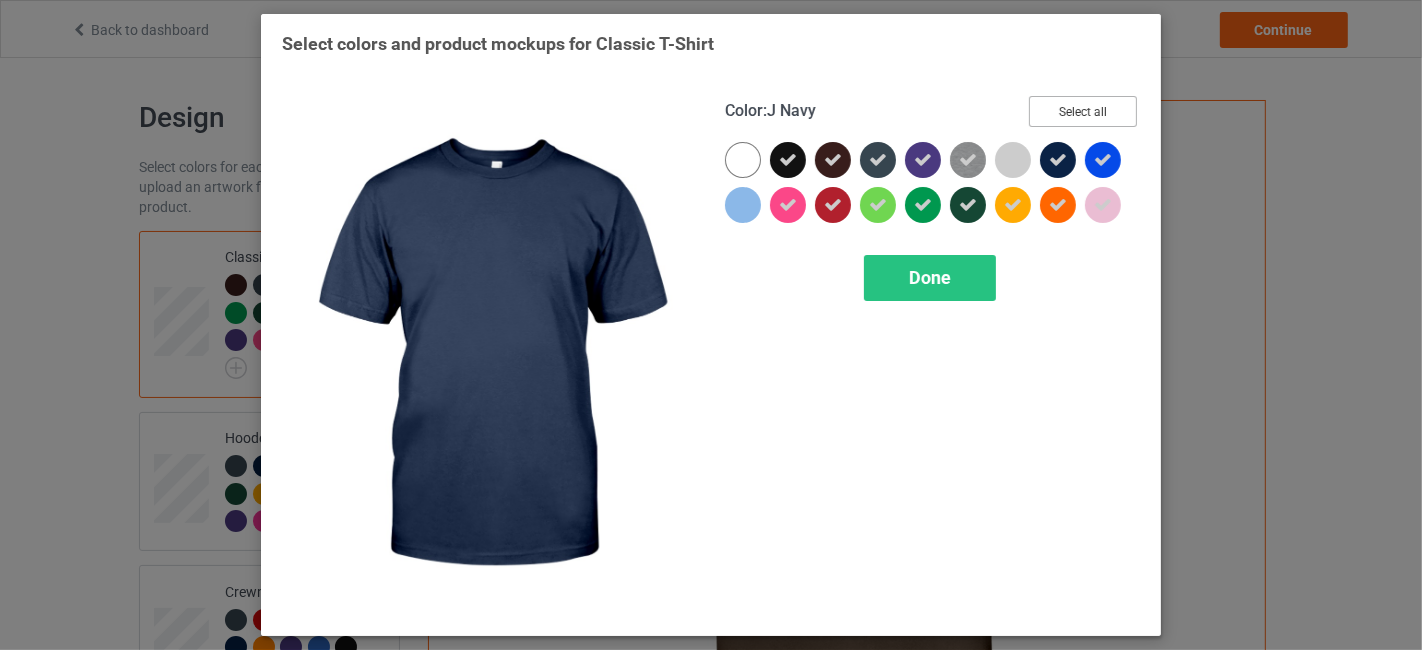 click on "Select all" at bounding box center [1083, 111] 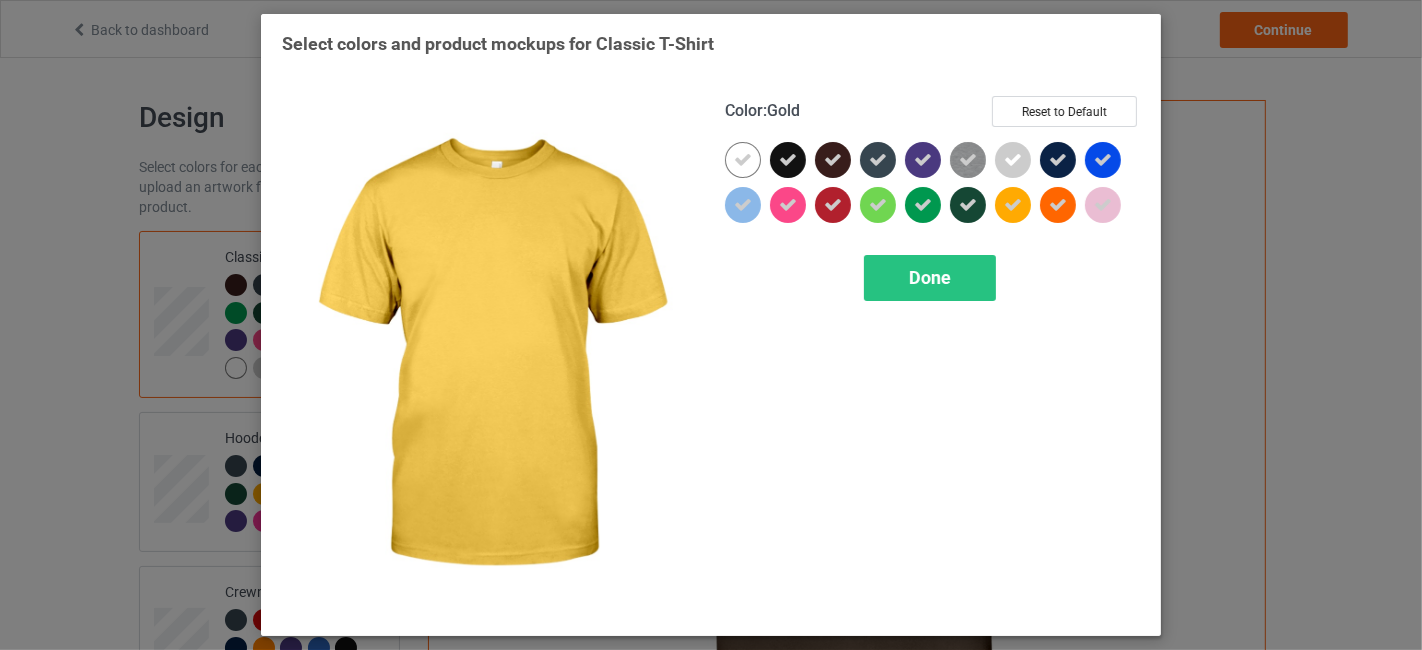 click at bounding box center (1013, 205) 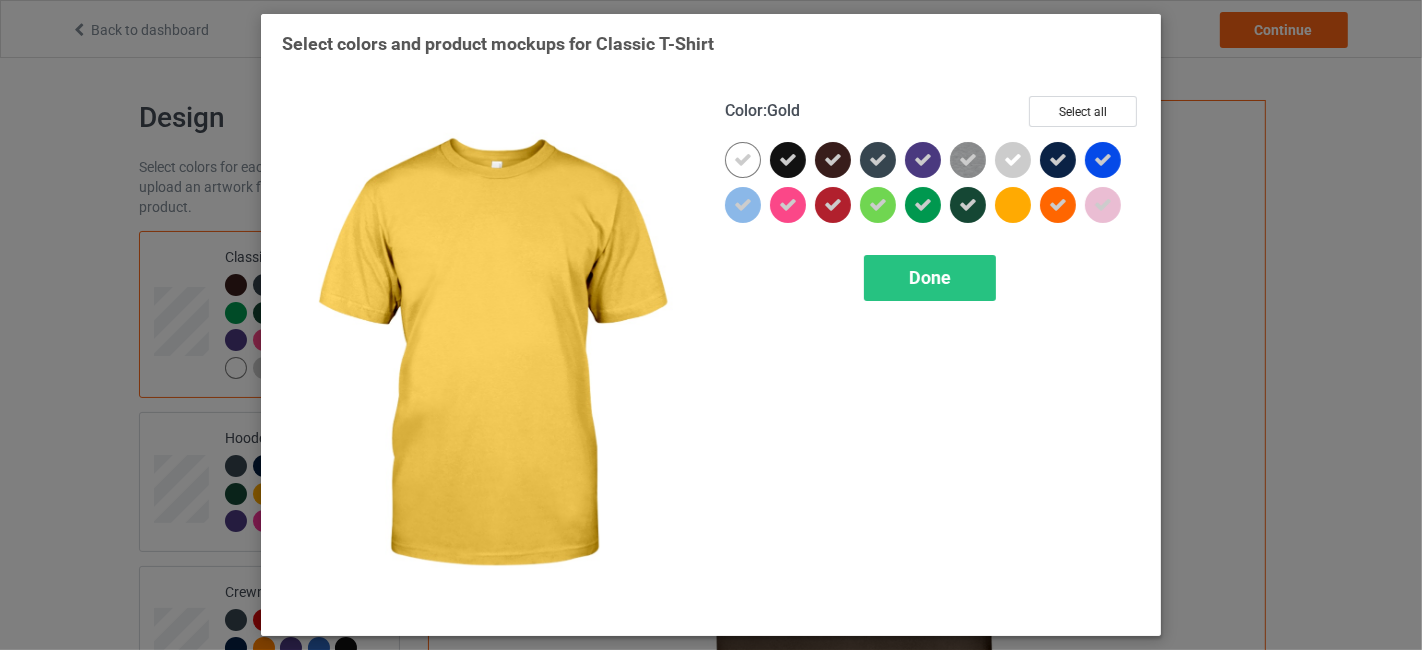 click at bounding box center [1013, 205] 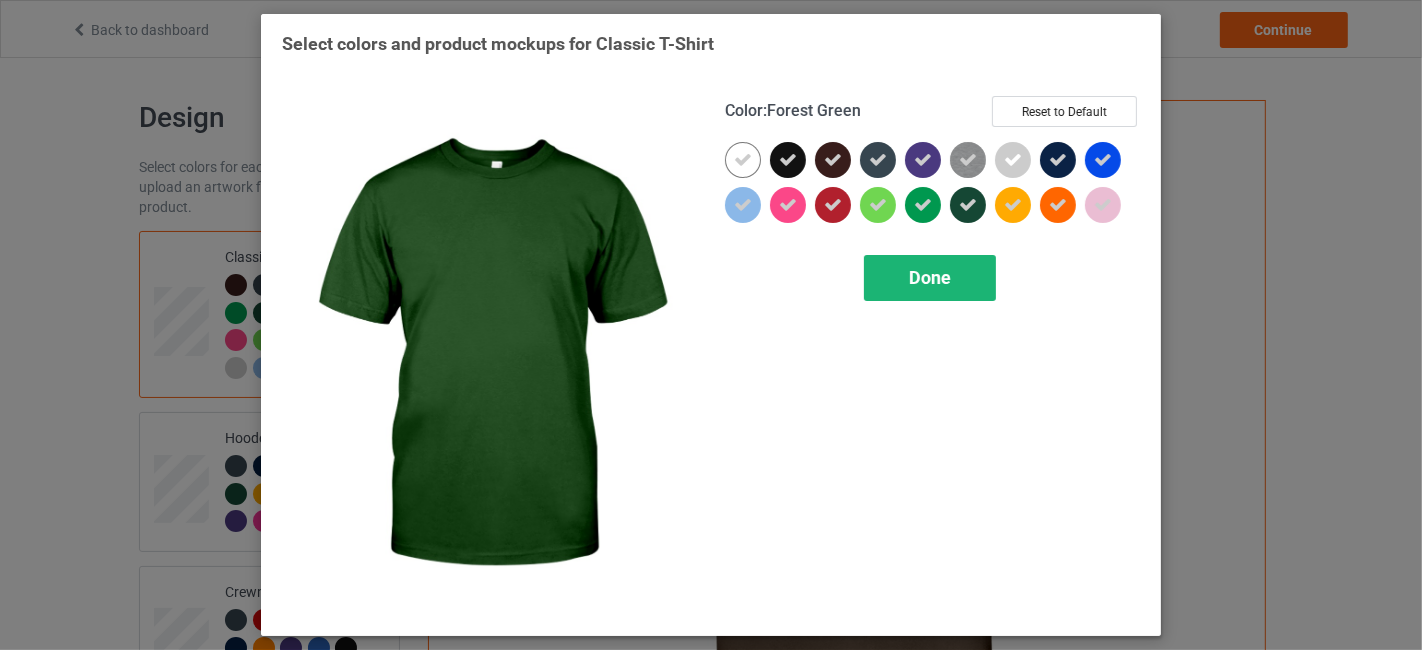click on "Done" at bounding box center (930, 278) 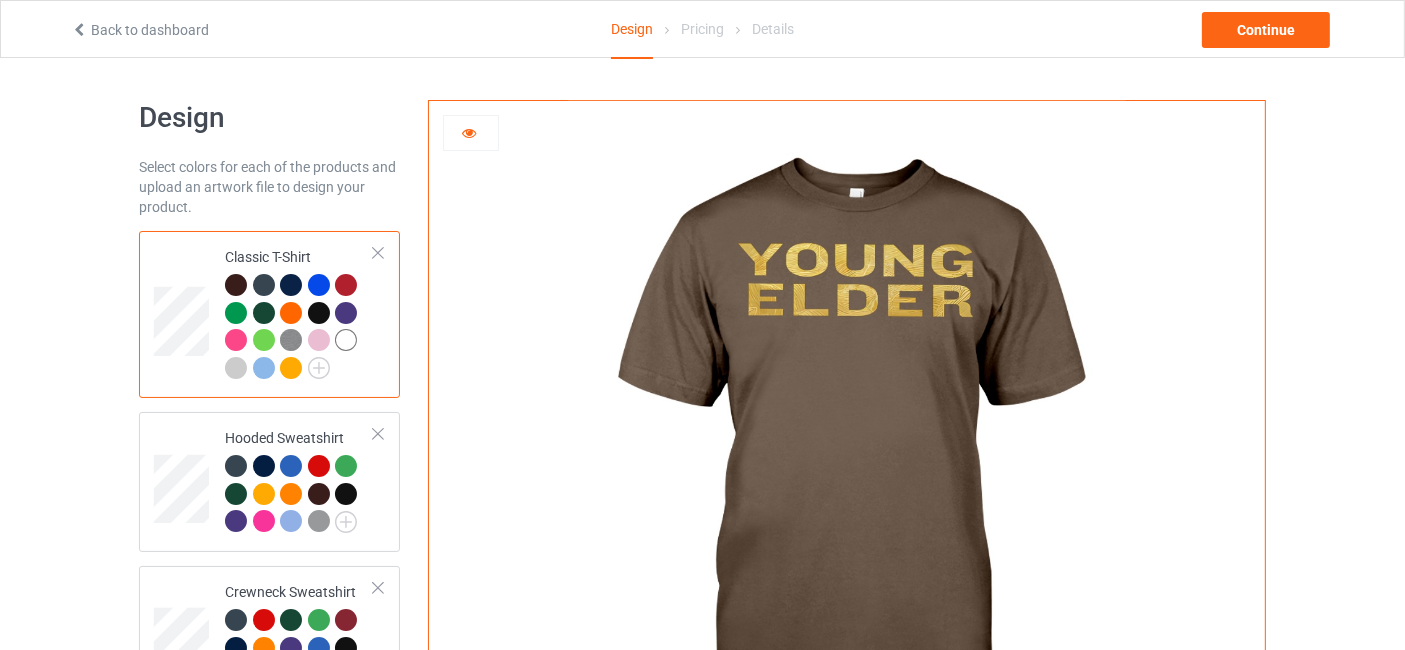 click at bounding box center (291, 368) 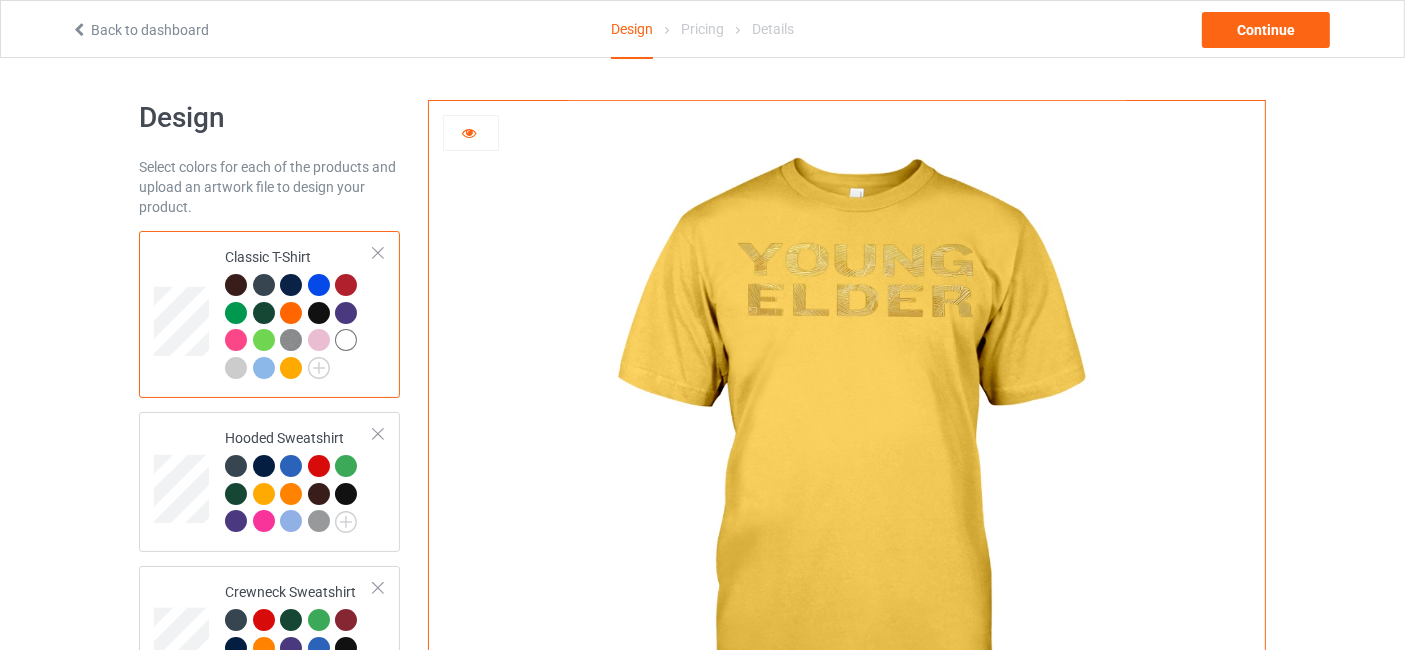 click at bounding box center [291, 313] 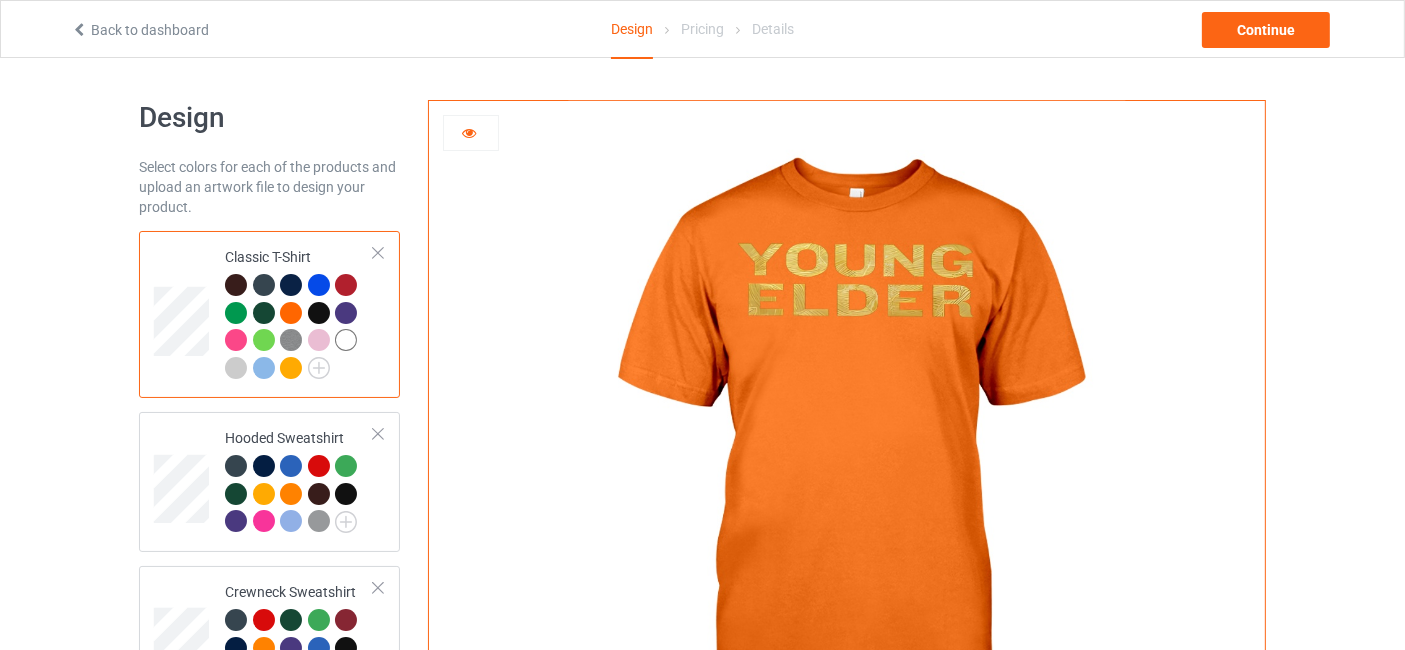 click at bounding box center [346, 340] 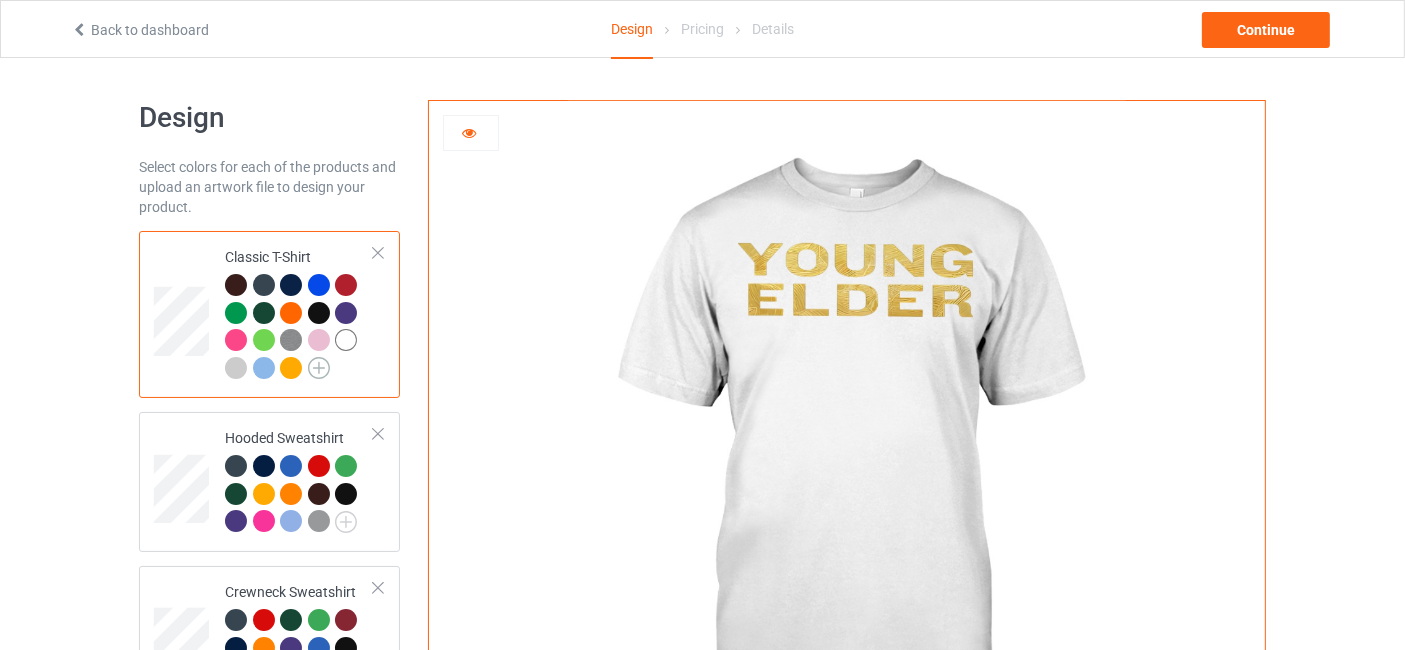 click at bounding box center (319, 368) 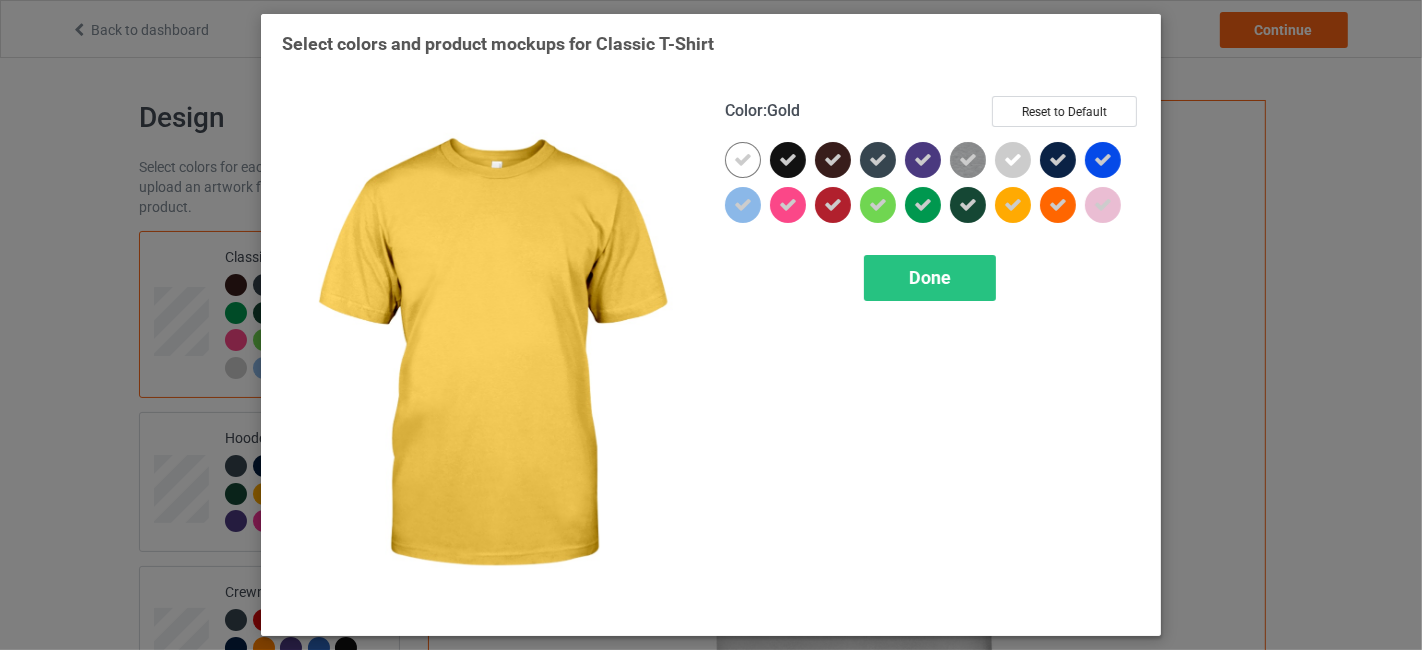 drag, startPoint x: 1019, startPoint y: 201, endPoint x: 1053, endPoint y: 199, distance: 34.058773 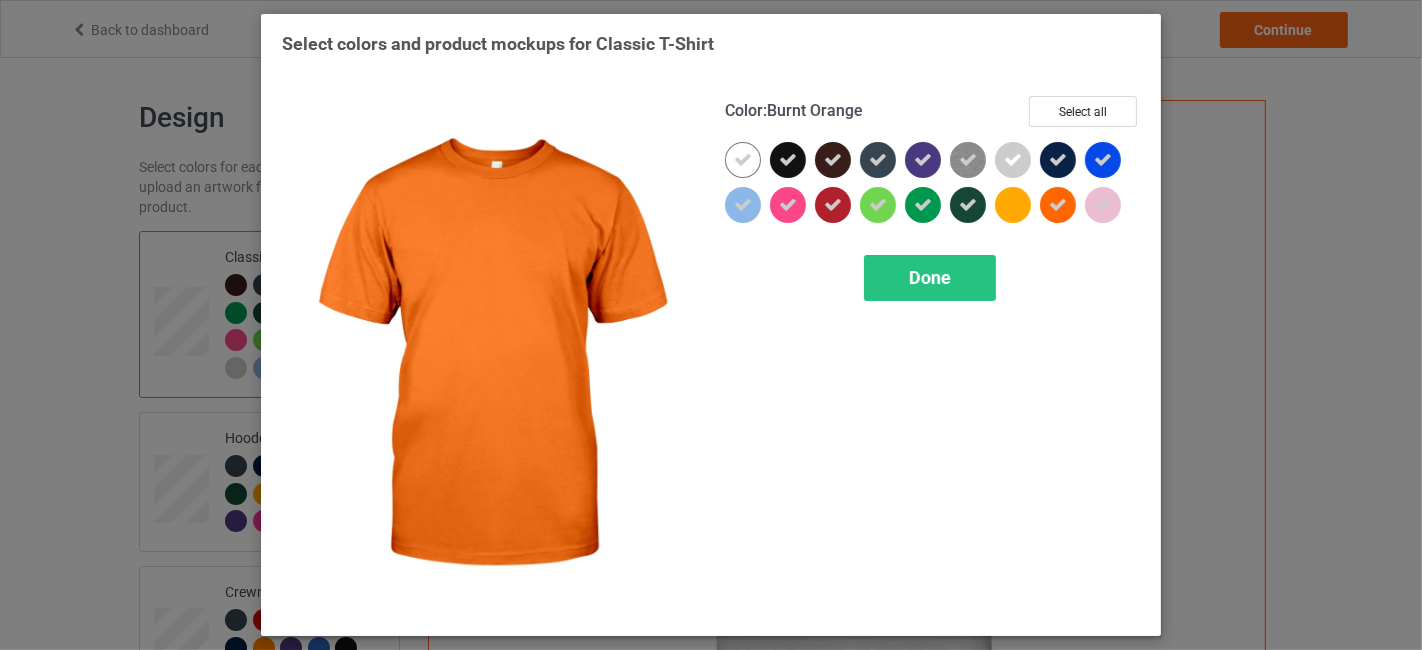 click at bounding box center [1058, 205] 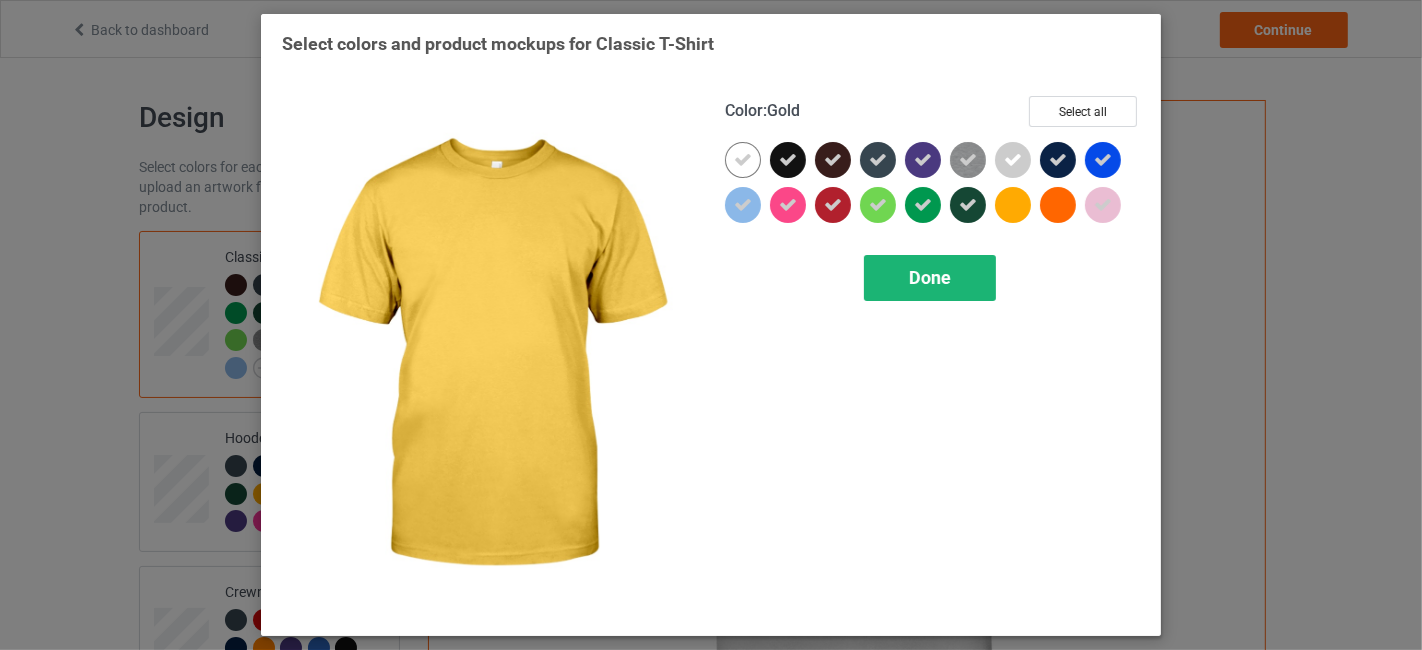 click on "Done" at bounding box center (930, 278) 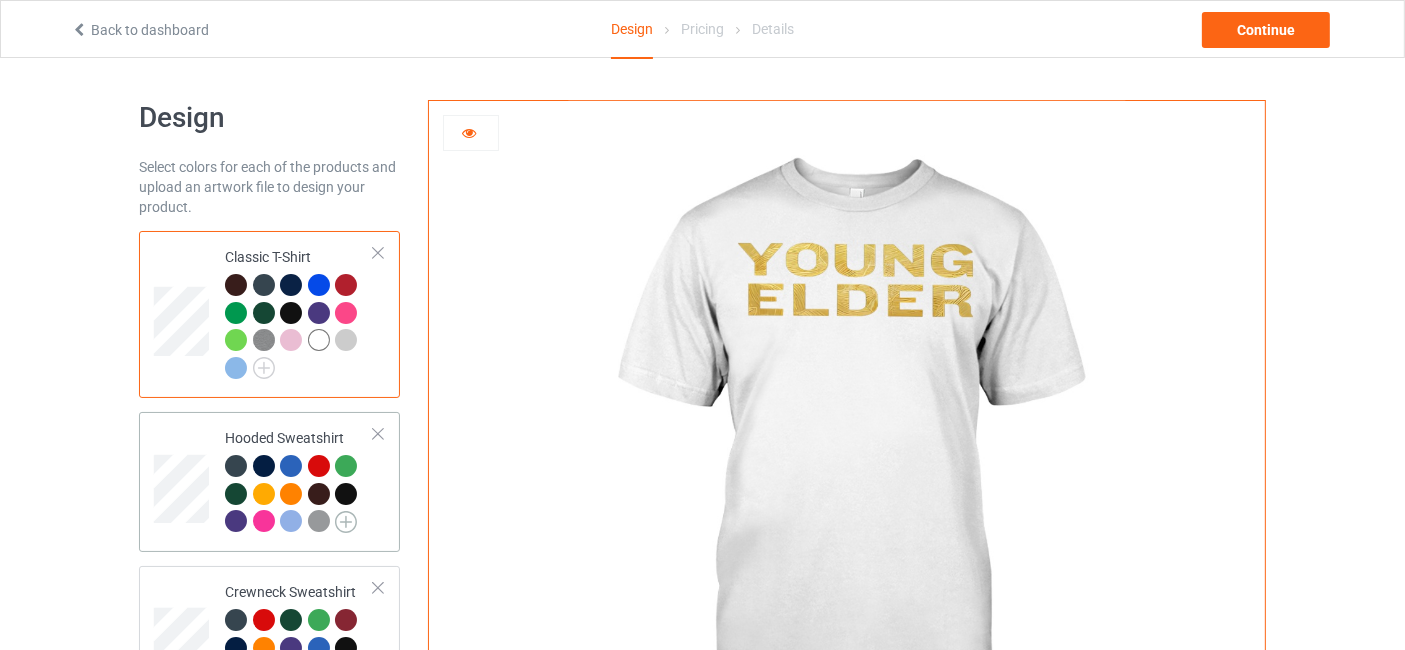 click at bounding box center [346, 522] 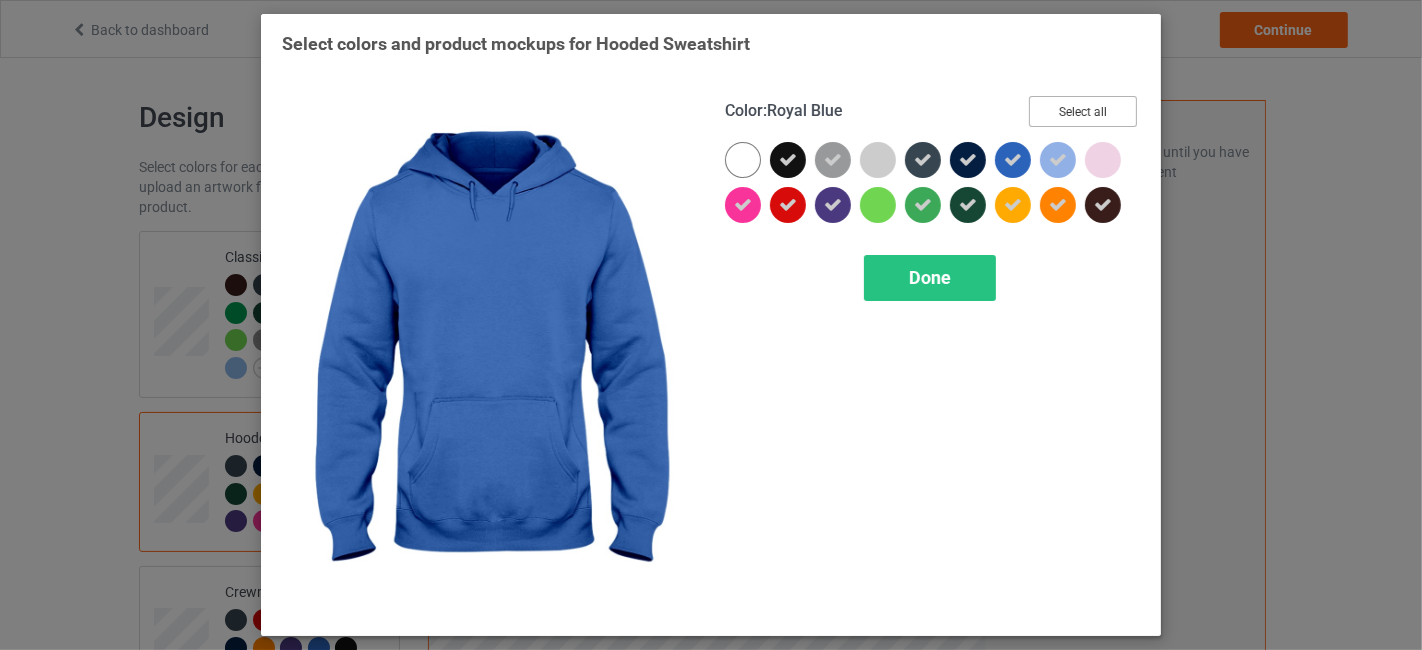 click on "Select all" at bounding box center (1083, 111) 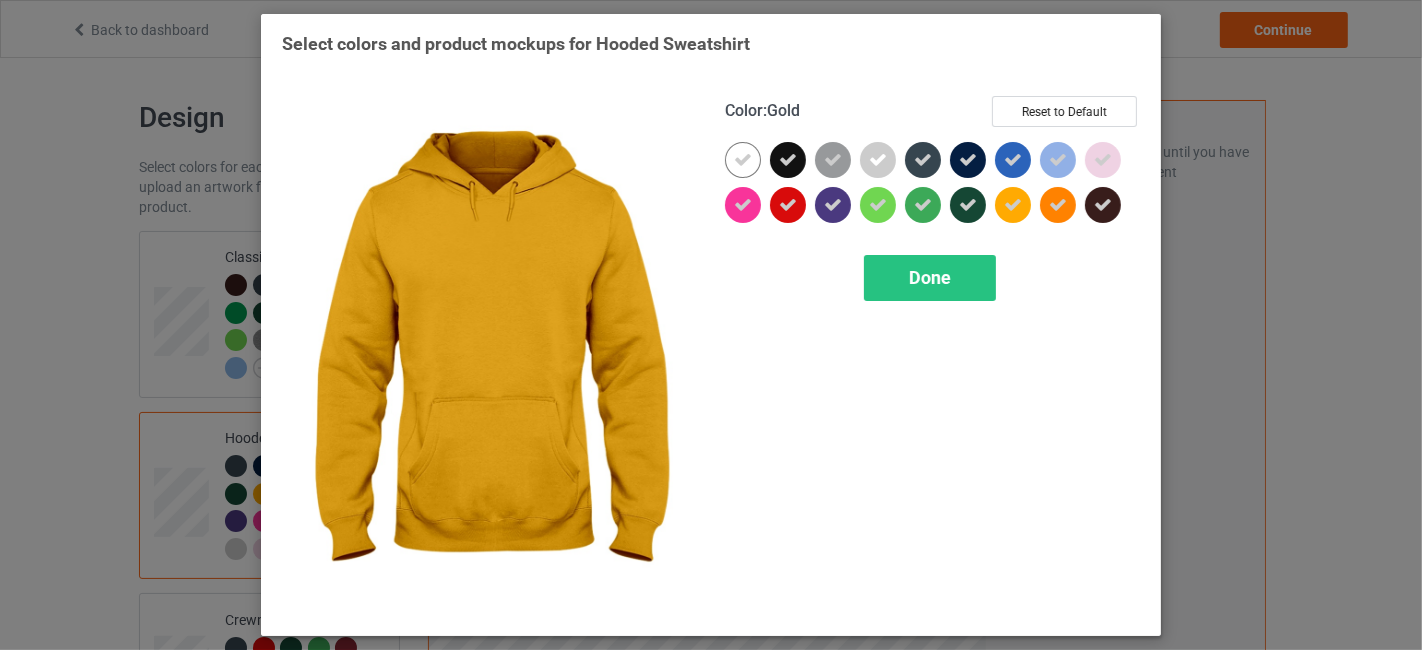 drag, startPoint x: 1020, startPoint y: 201, endPoint x: 1069, endPoint y: 207, distance: 49.365982 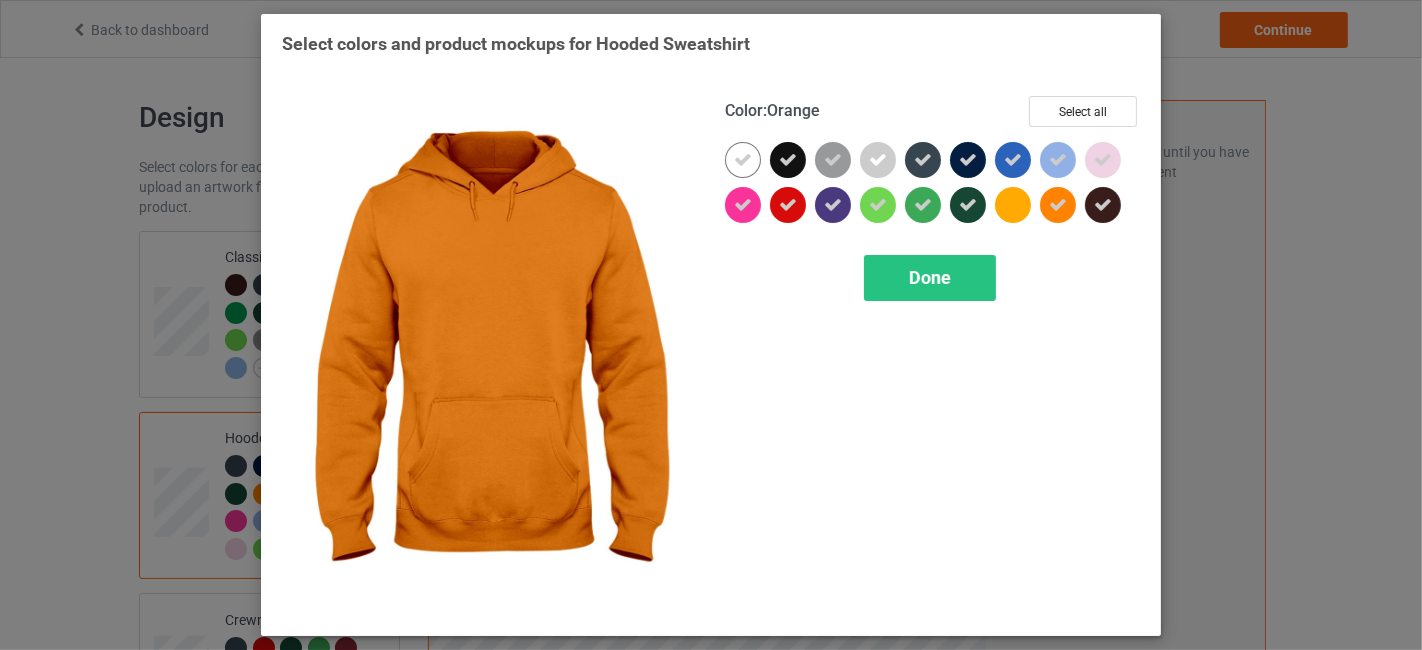 click at bounding box center [1058, 205] 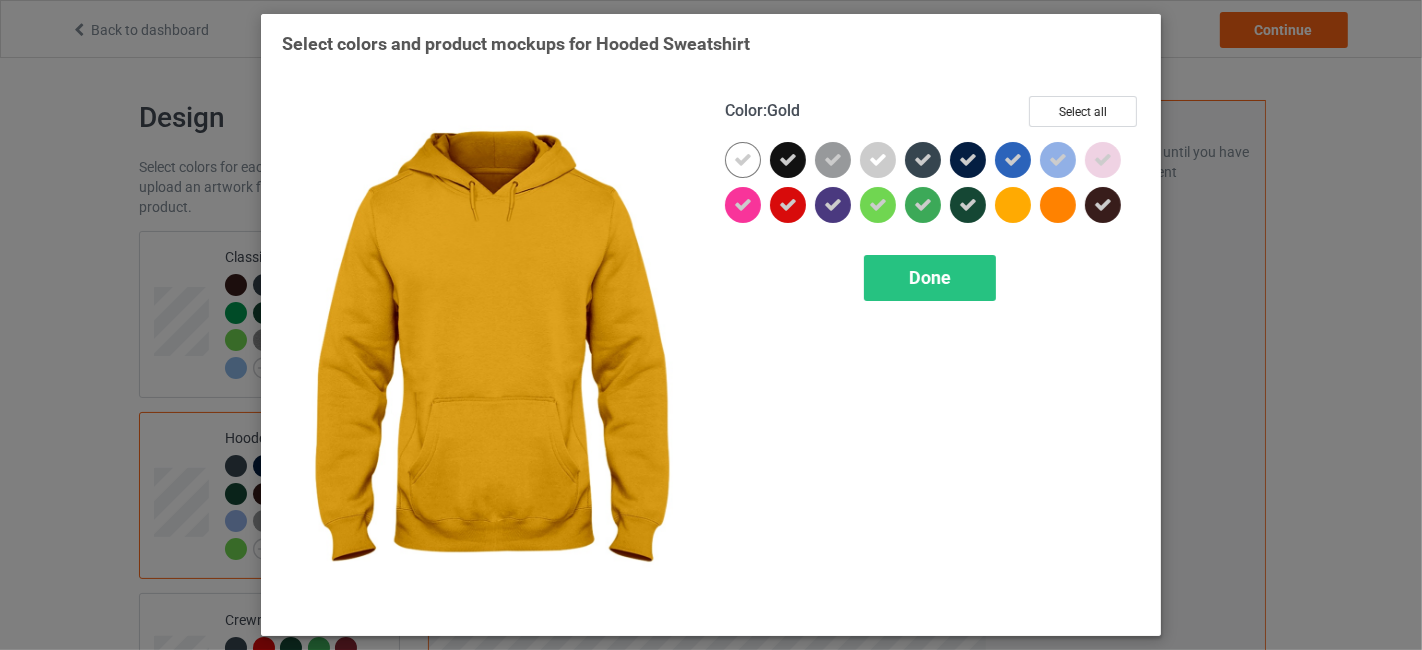 click on "Color :  Gold Select all Done" at bounding box center [932, 355] 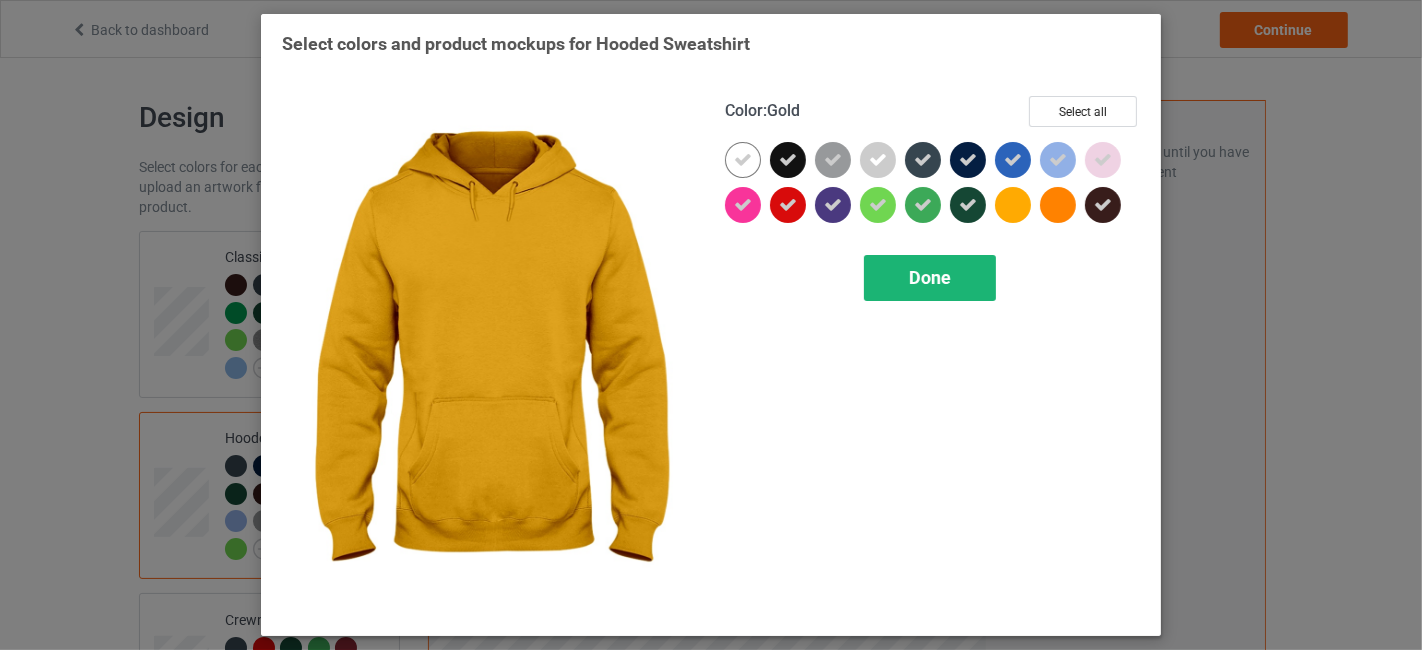 click on "Done" at bounding box center (930, 278) 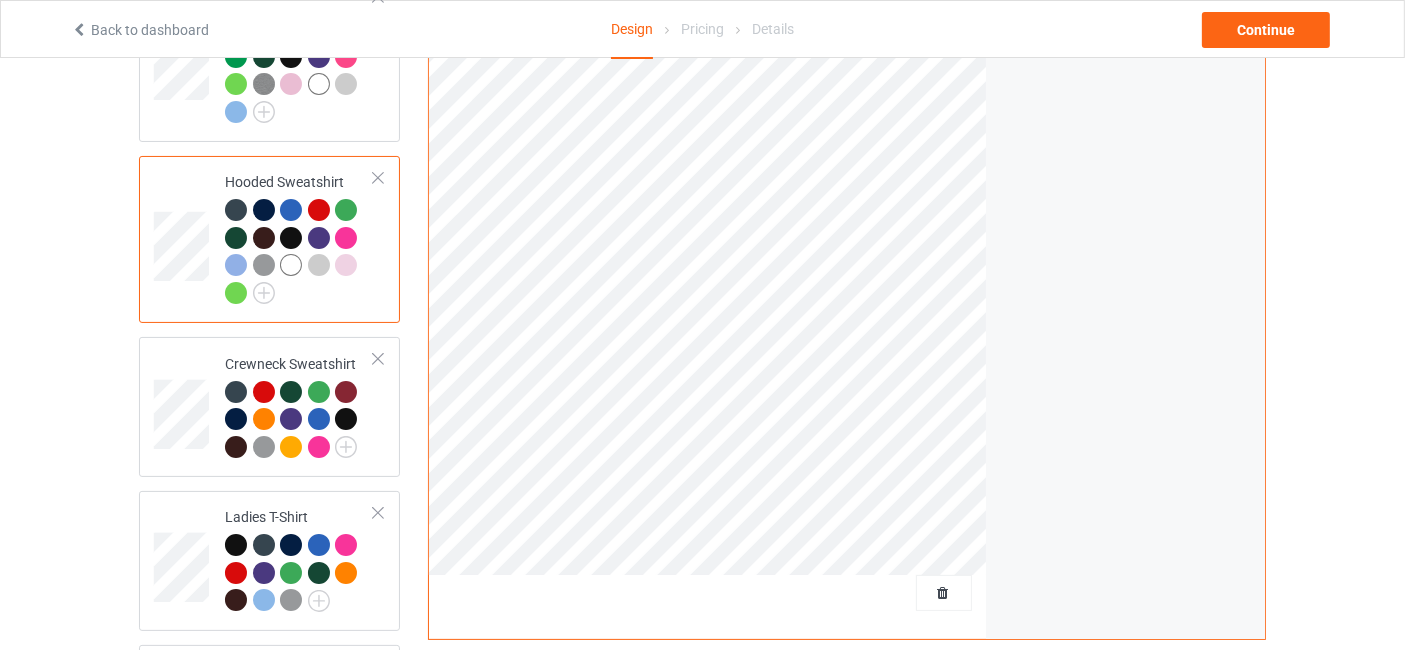 scroll, scrollTop: 296, scrollLeft: 0, axis: vertical 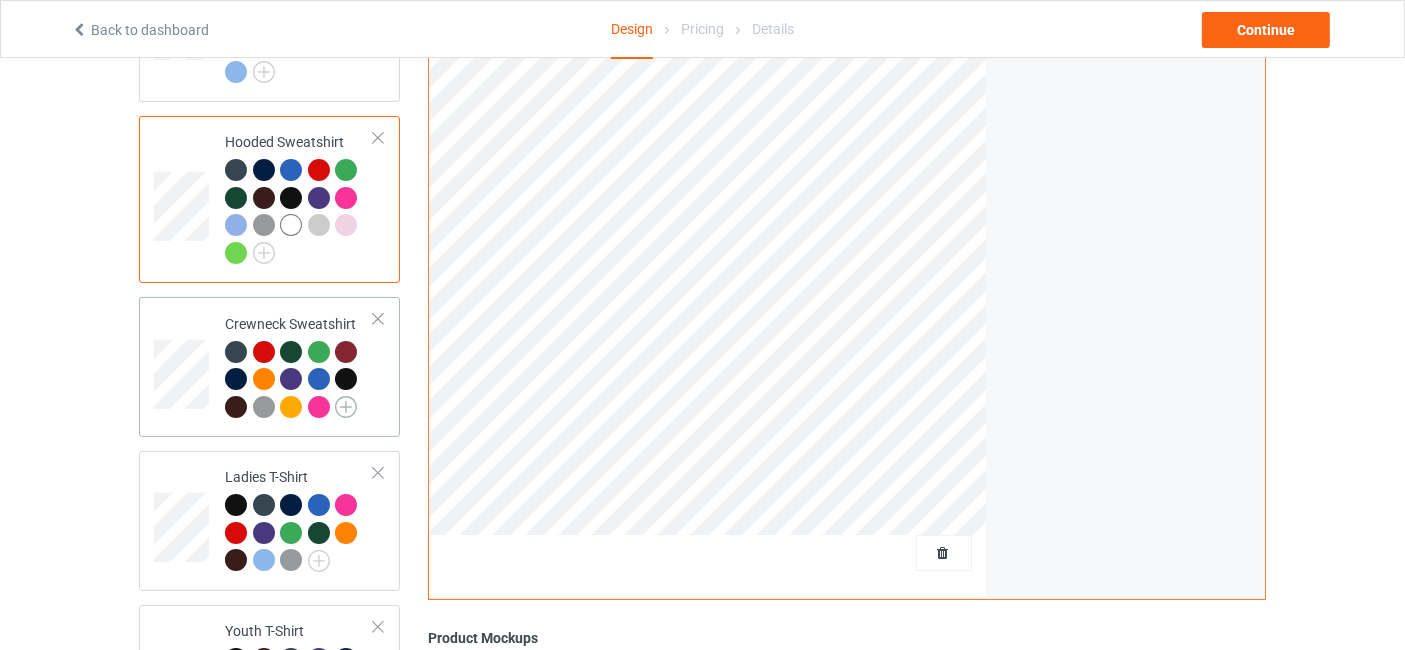 click at bounding box center (346, 407) 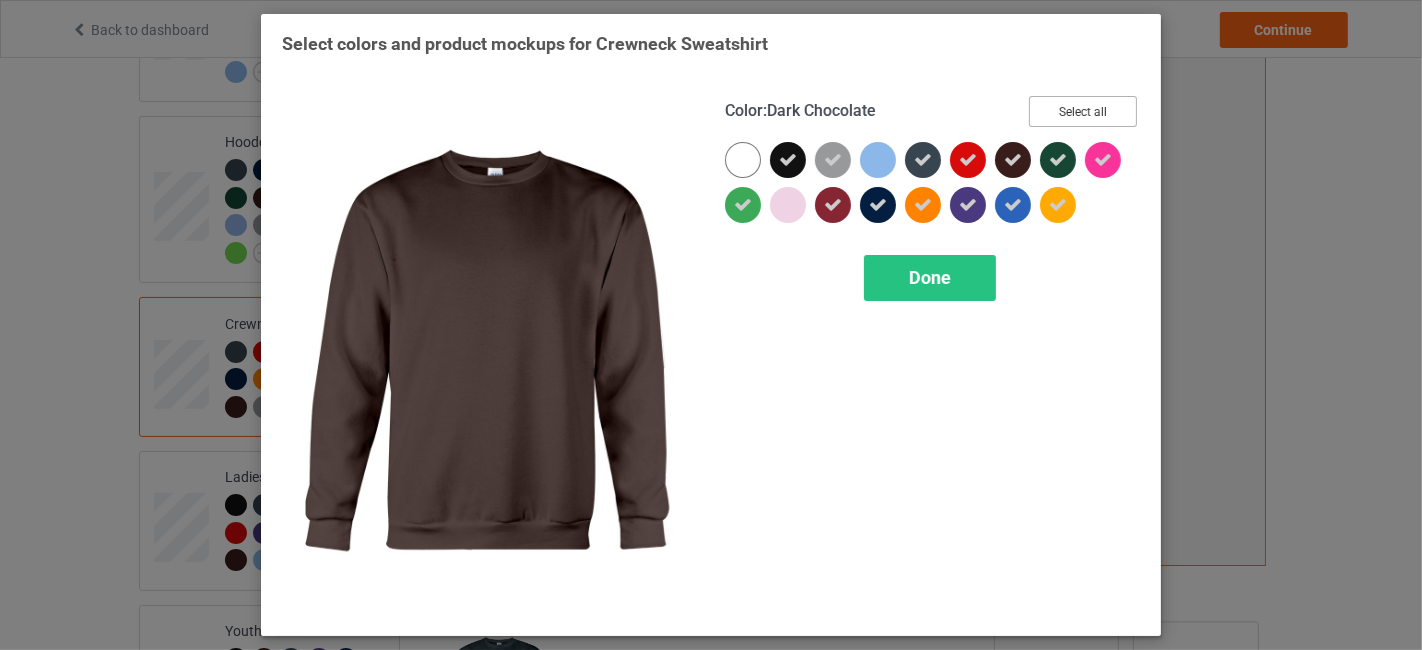 click on "Select all" at bounding box center [1083, 111] 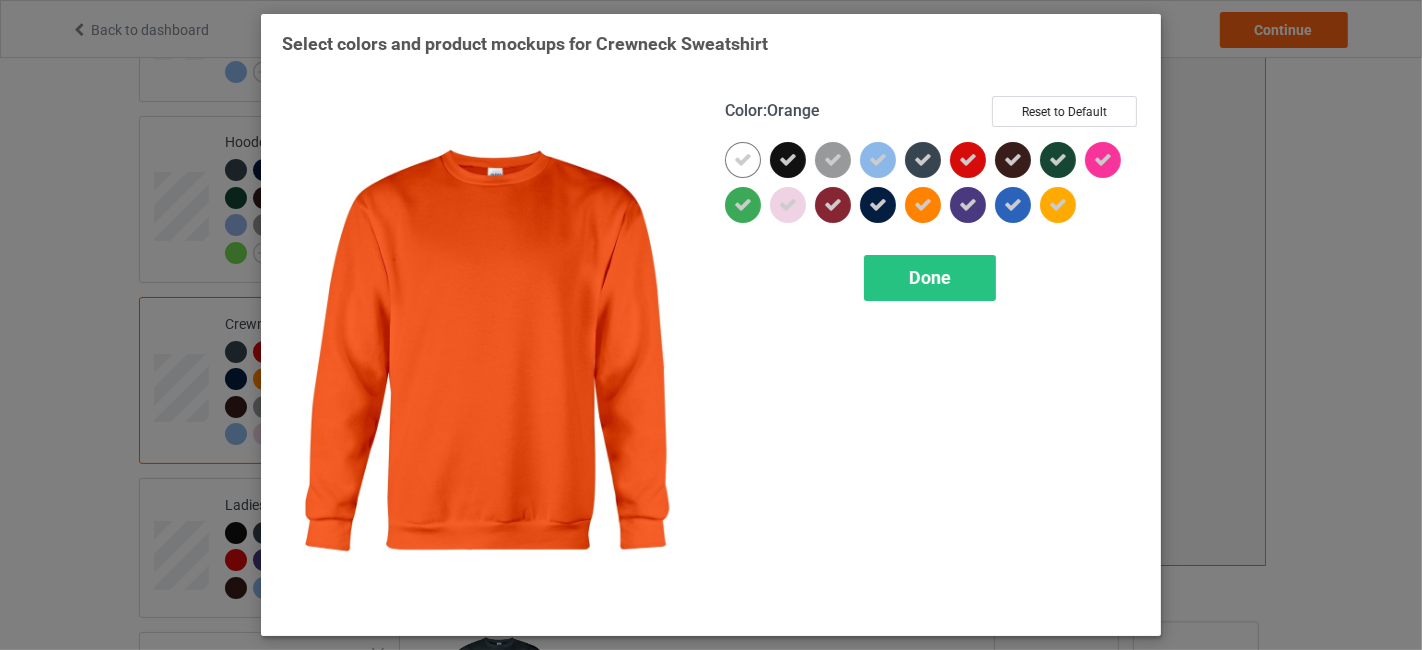 drag, startPoint x: 924, startPoint y: 214, endPoint x: 1045, endPoint y: 211, distance: 121.037186 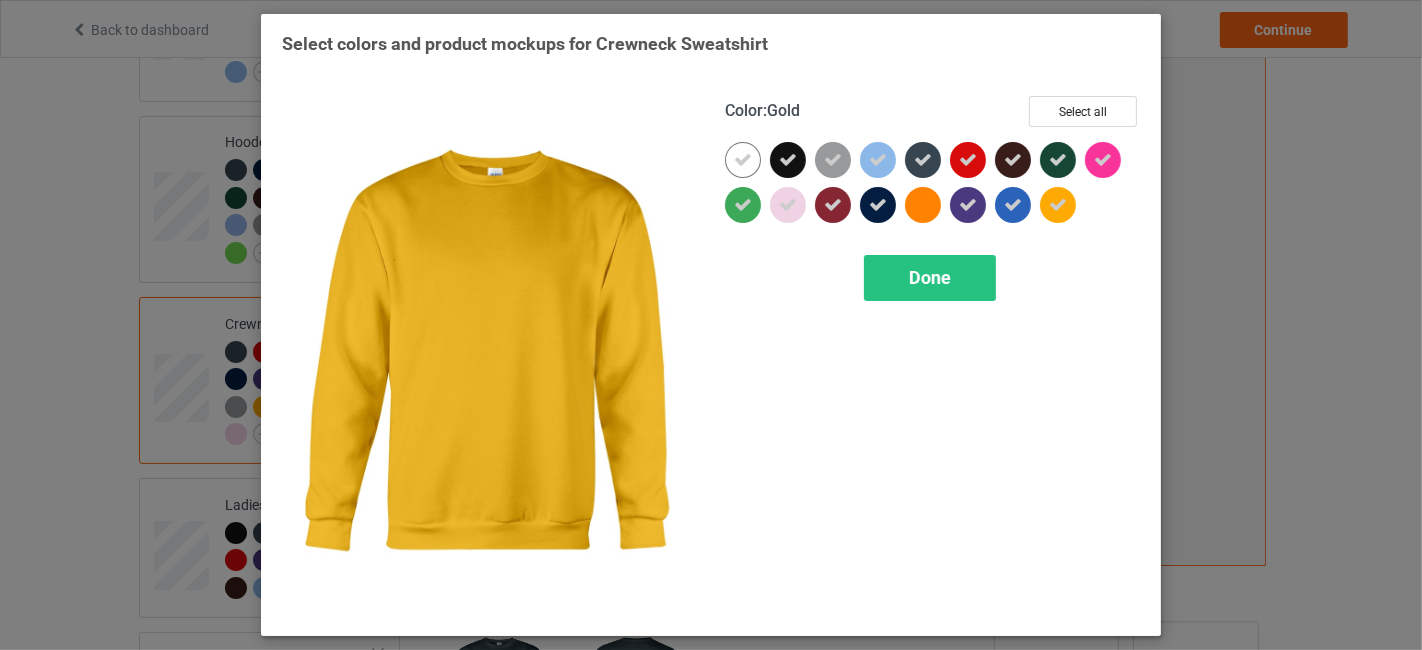 click at bounding box center (1058, 205) 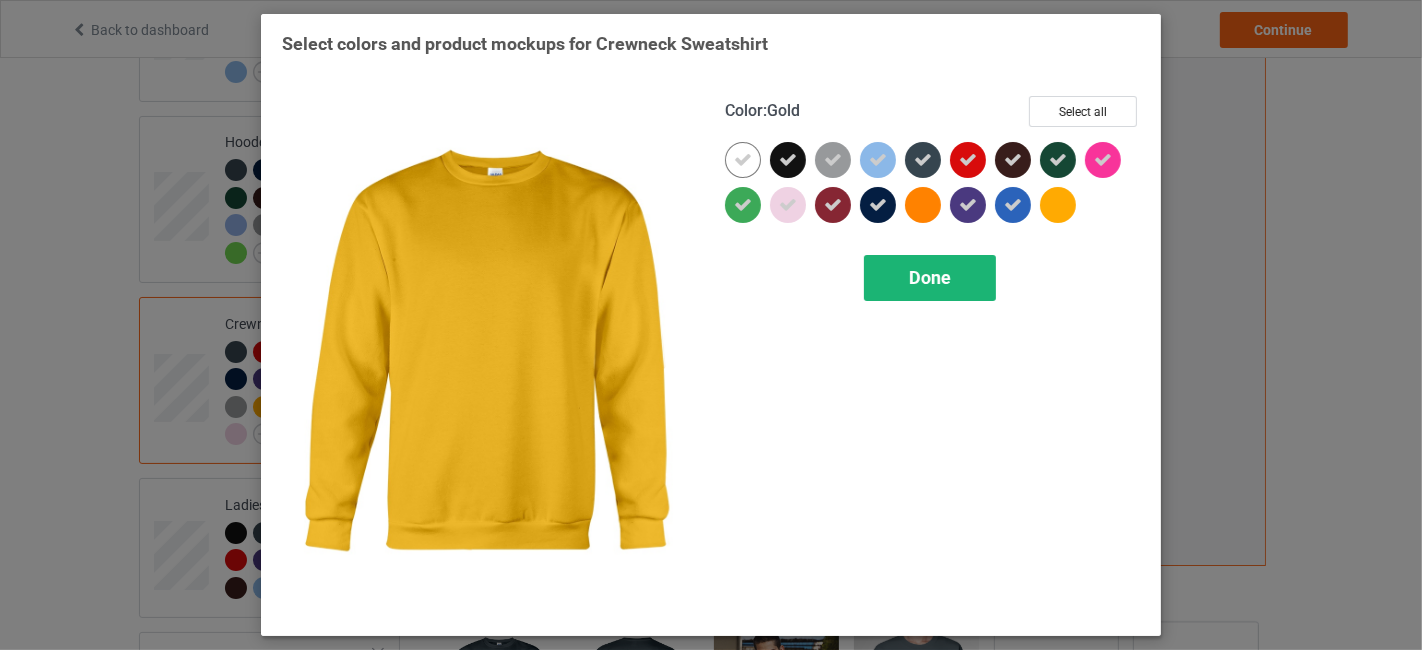 click on "Done" at bounding box center [930, 278] 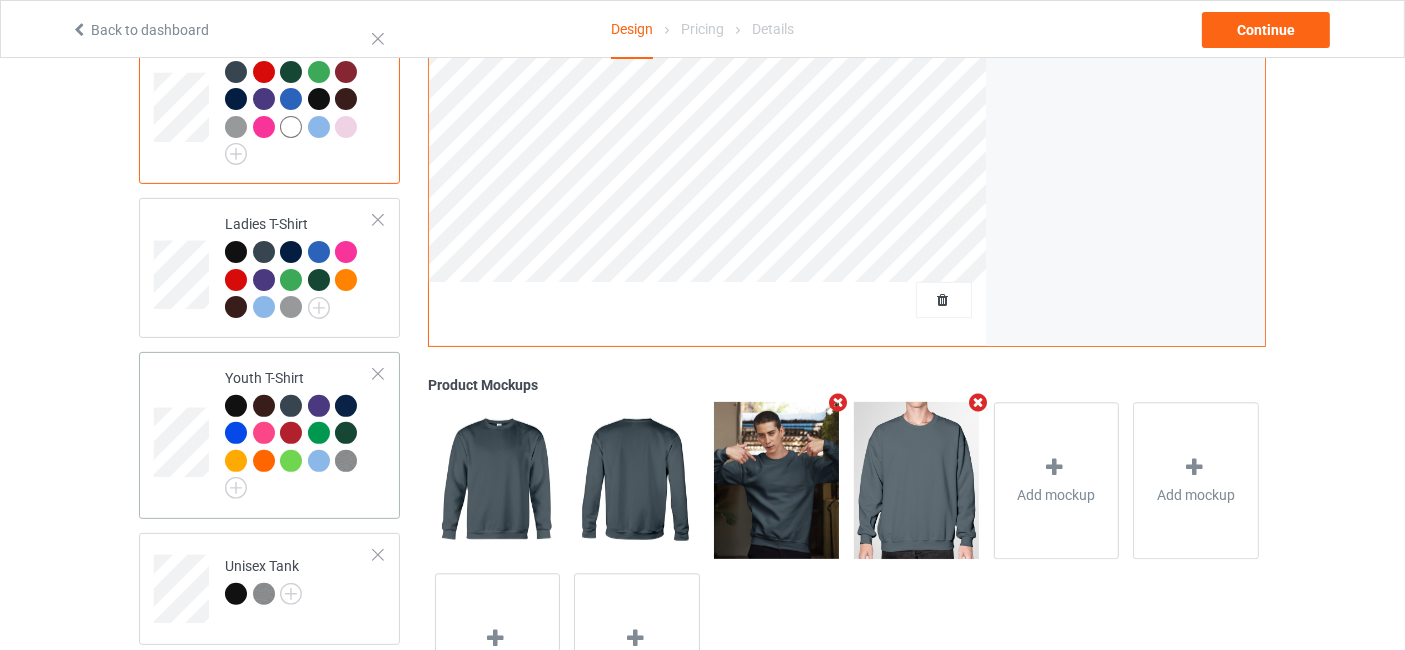 scroll, scrollTop: 592, scrollLeft: 0, axis: vertical 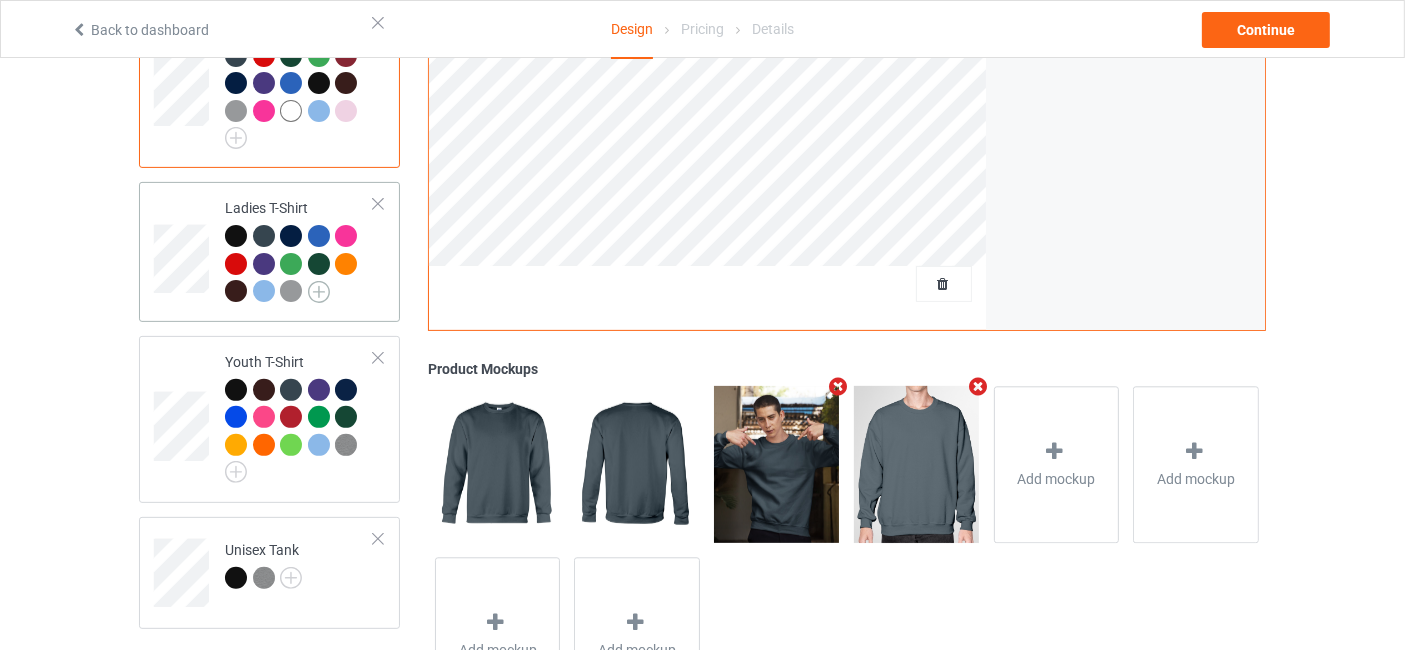 click at bounding box center [319, 292] 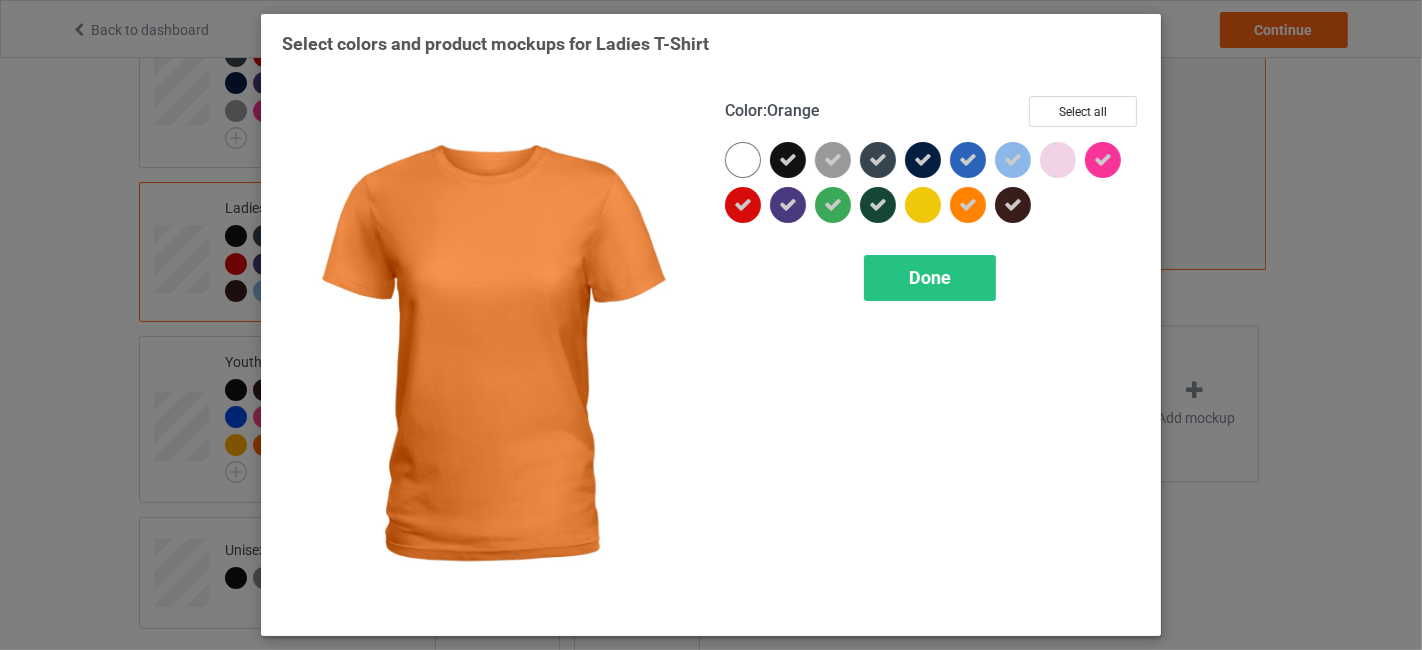 click at bounding box center [968, 205] 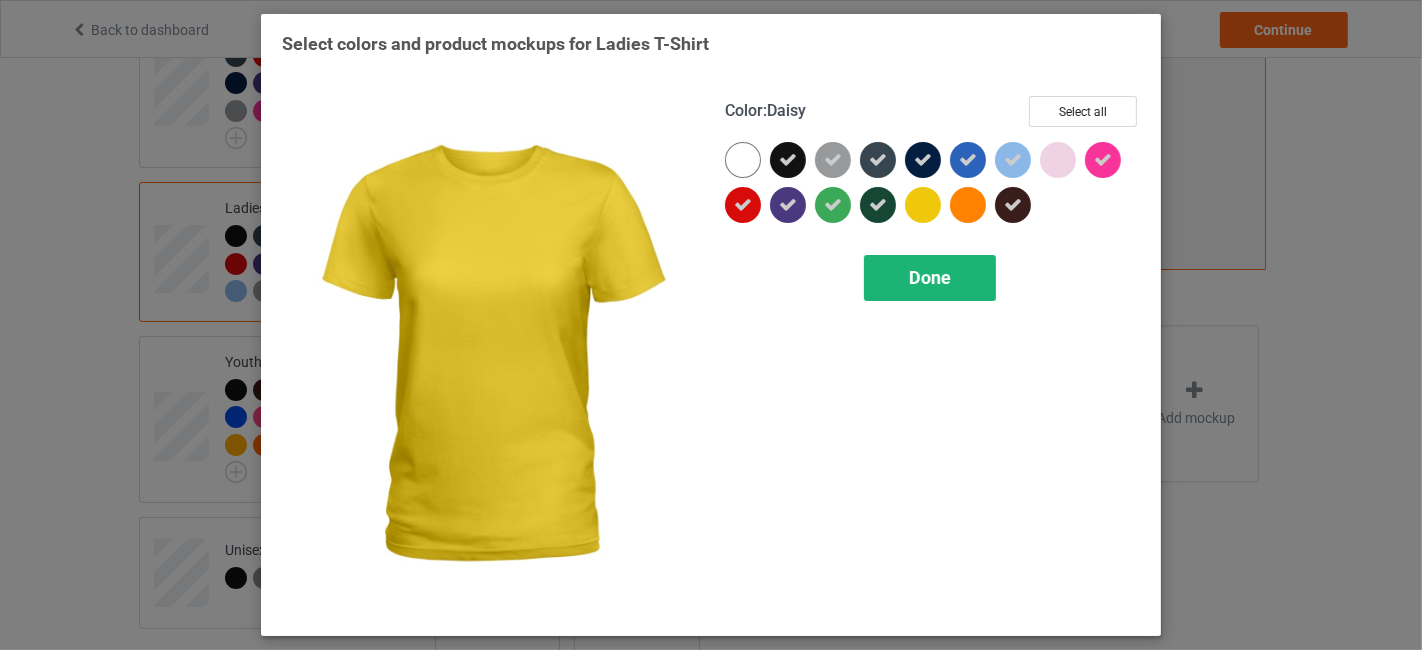 click on "Done" at bounding box center [930, 277] 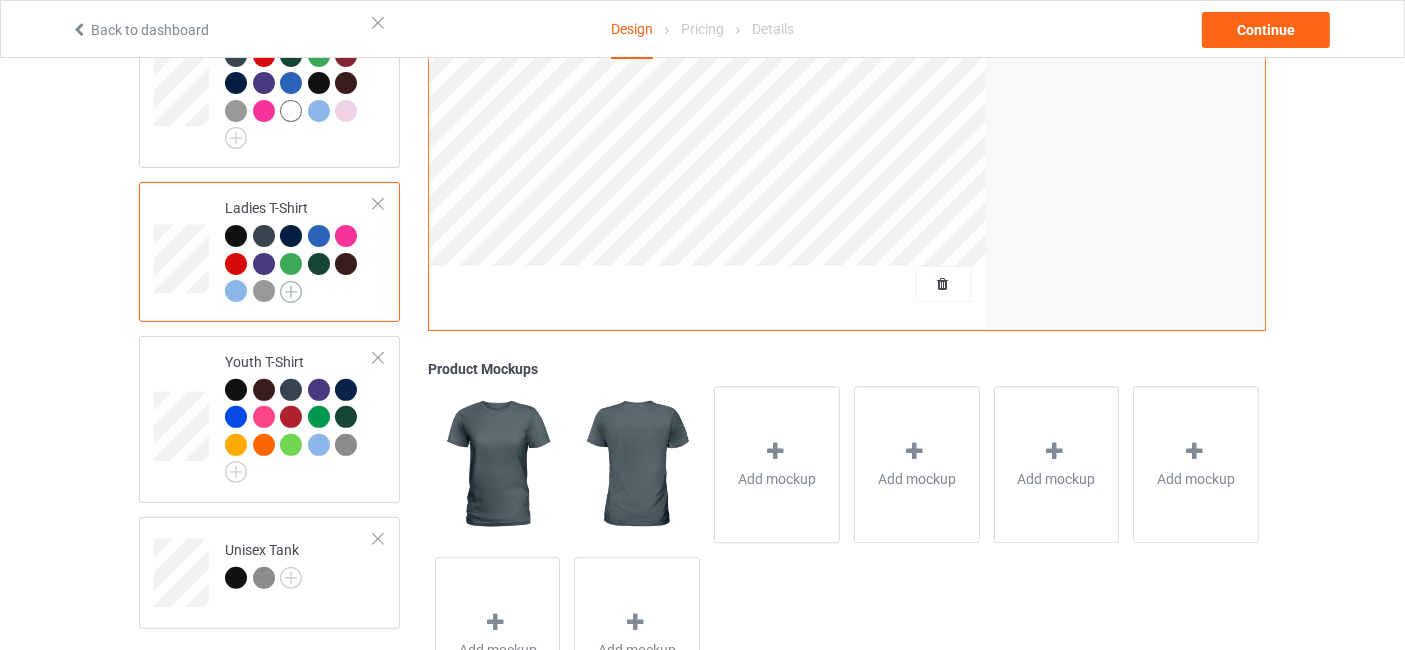 click at bounding box center [291, 292] 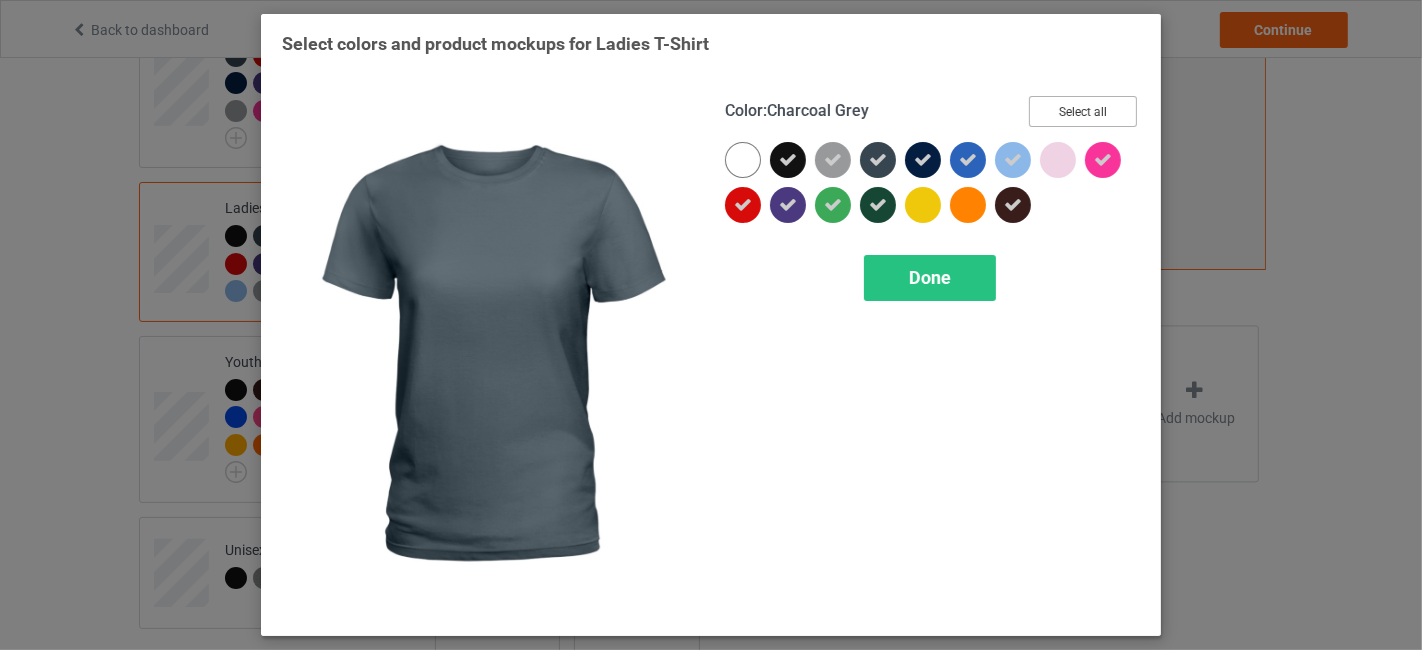 click on "Select all" at bounding box center (1083, 111) 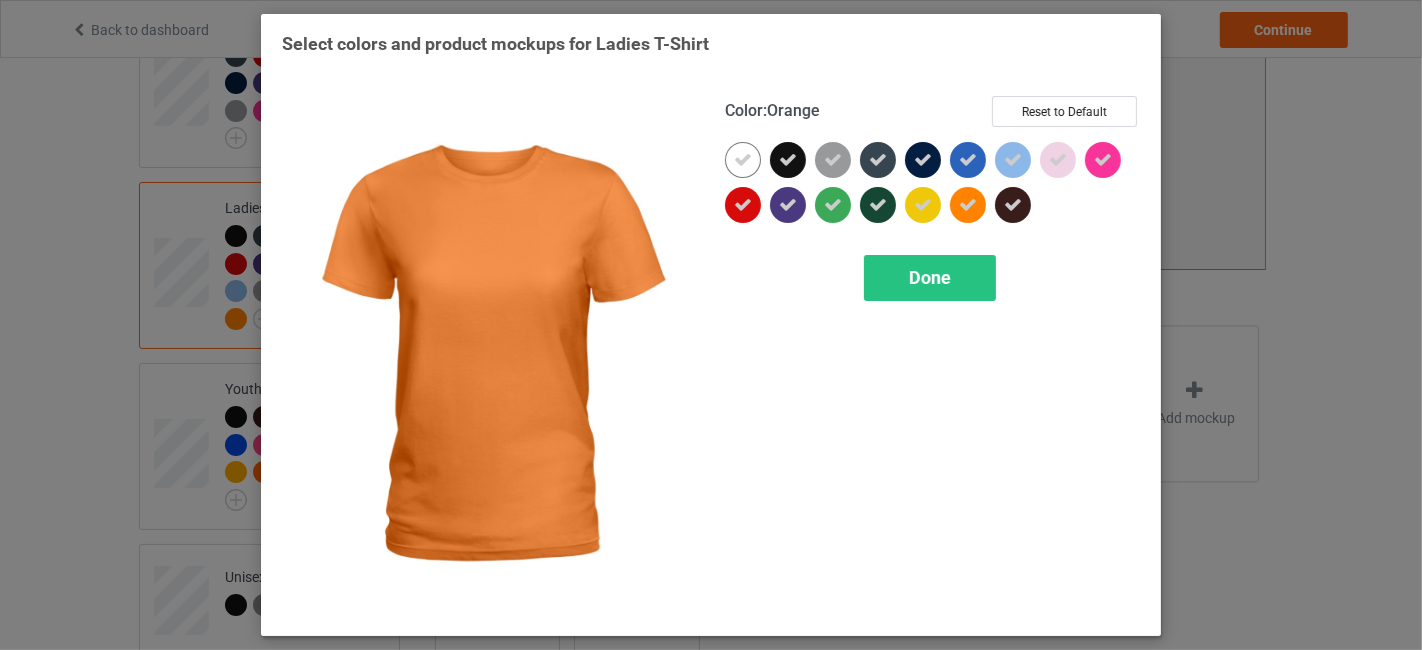 drag, startPoint x: 931, startPoint y: 277, endPoint x: 835, endPoint y: 298, distance: 98.270035 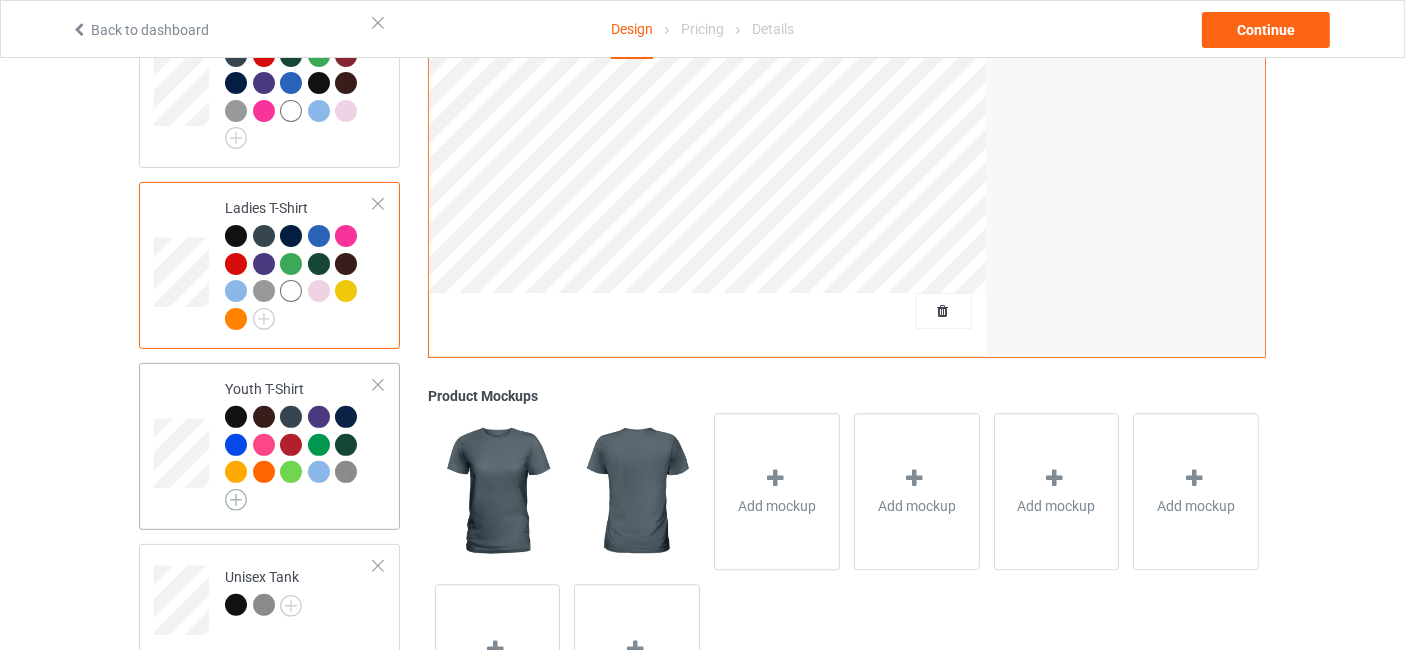 click at bounding box center [236, 500] 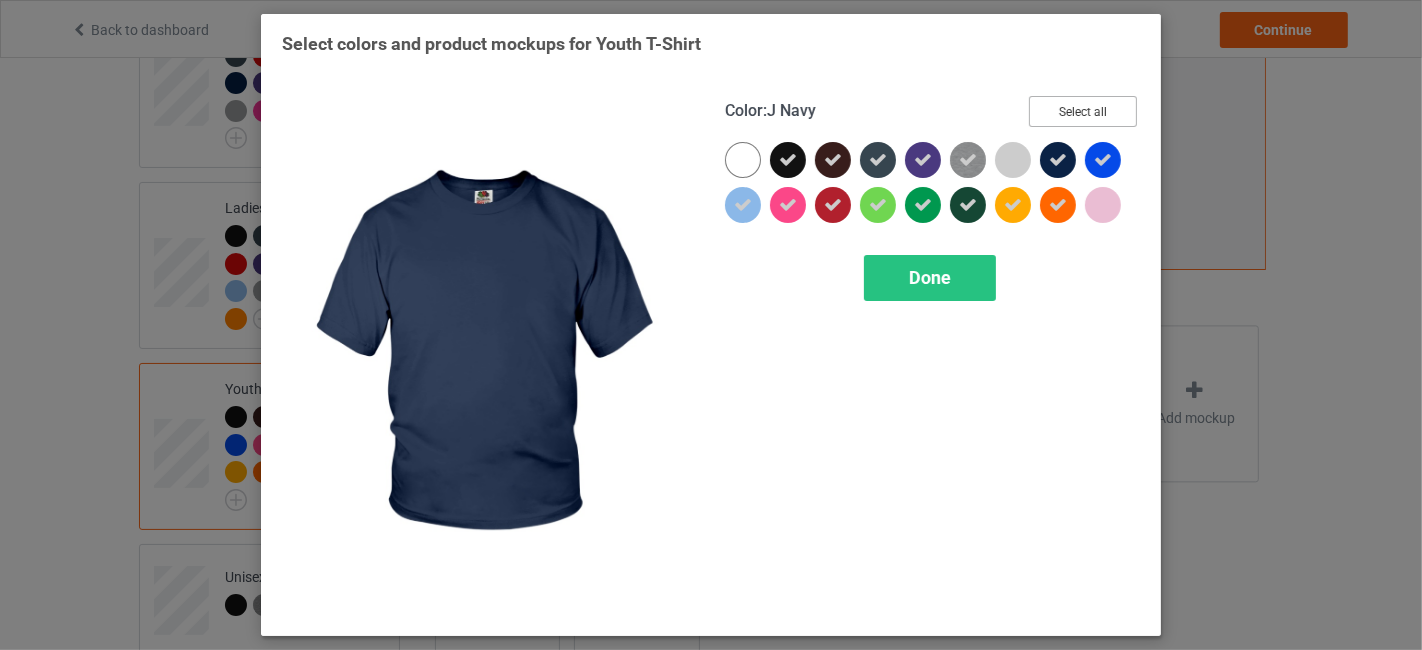 click on "Select all" at bounding box center [1083, 111] 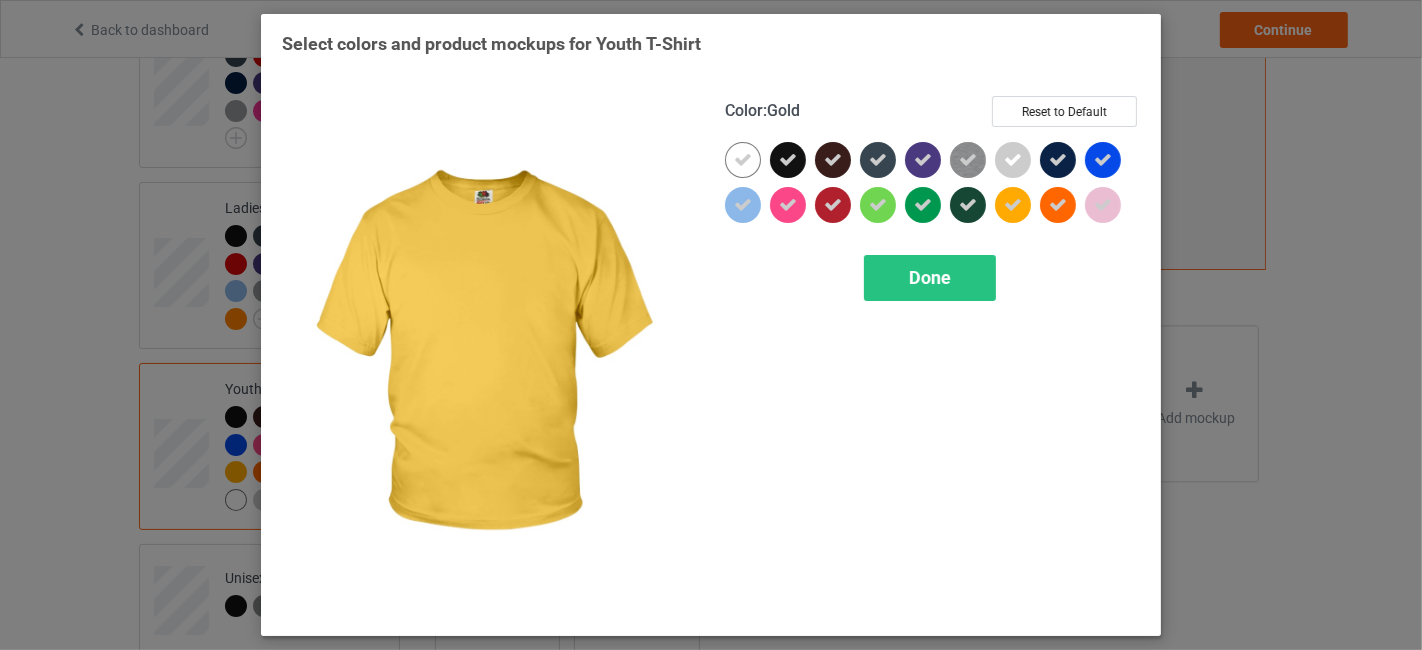 drag, startPoint x: 1020, startPoint y: 200, endPoint x: 1071, endPoint y: 203, distance: 51.088158 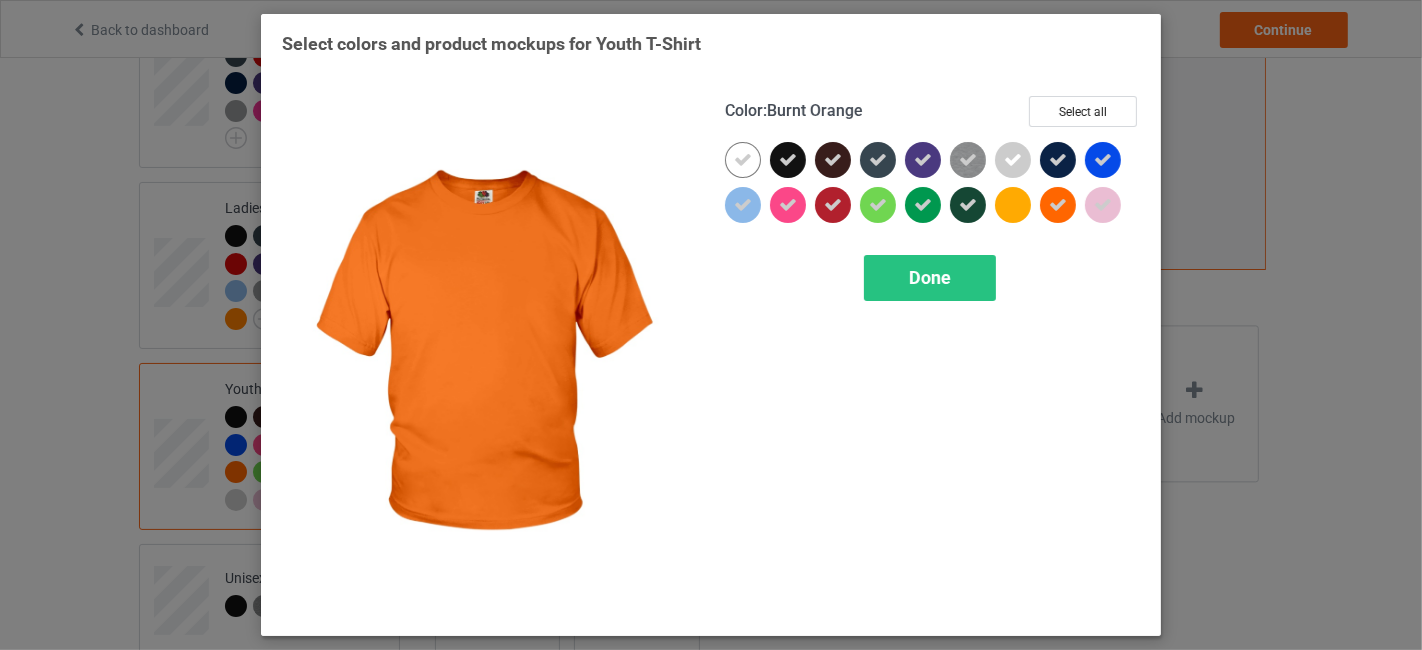 click at bounding box center [1058, 205] 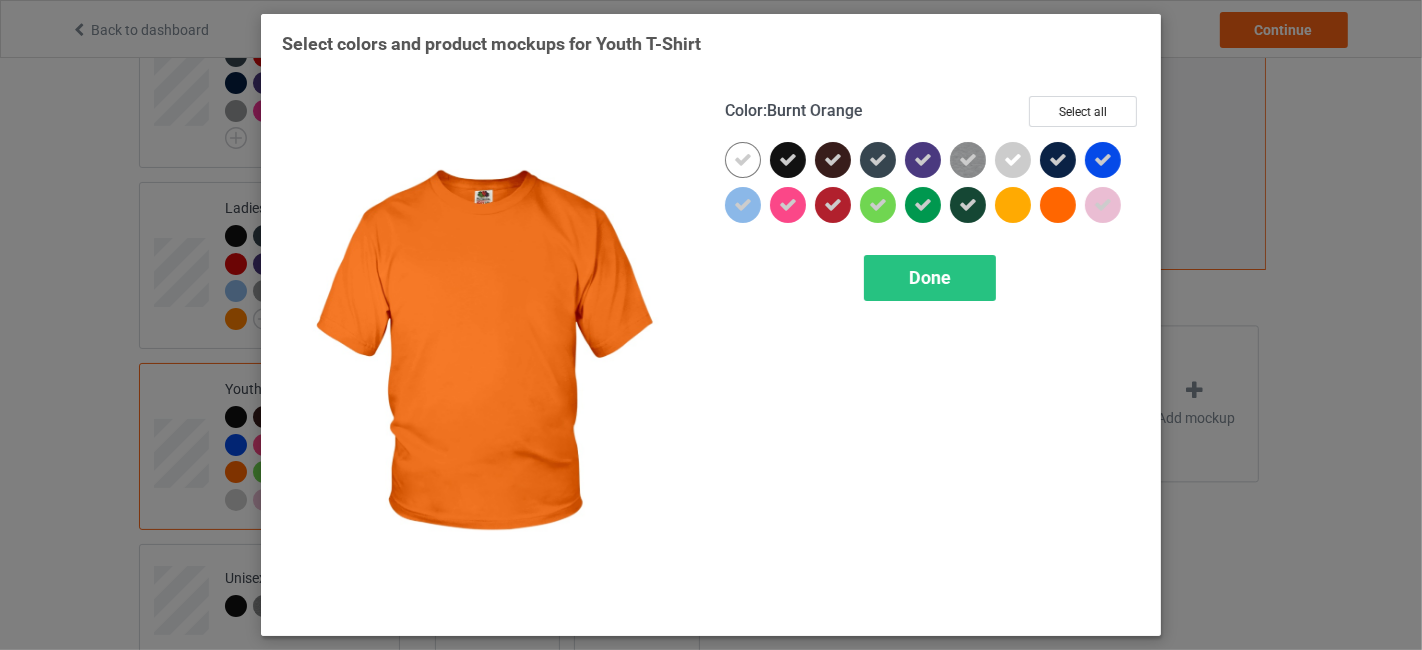 click on "Done" at bounding box center (930, 278) 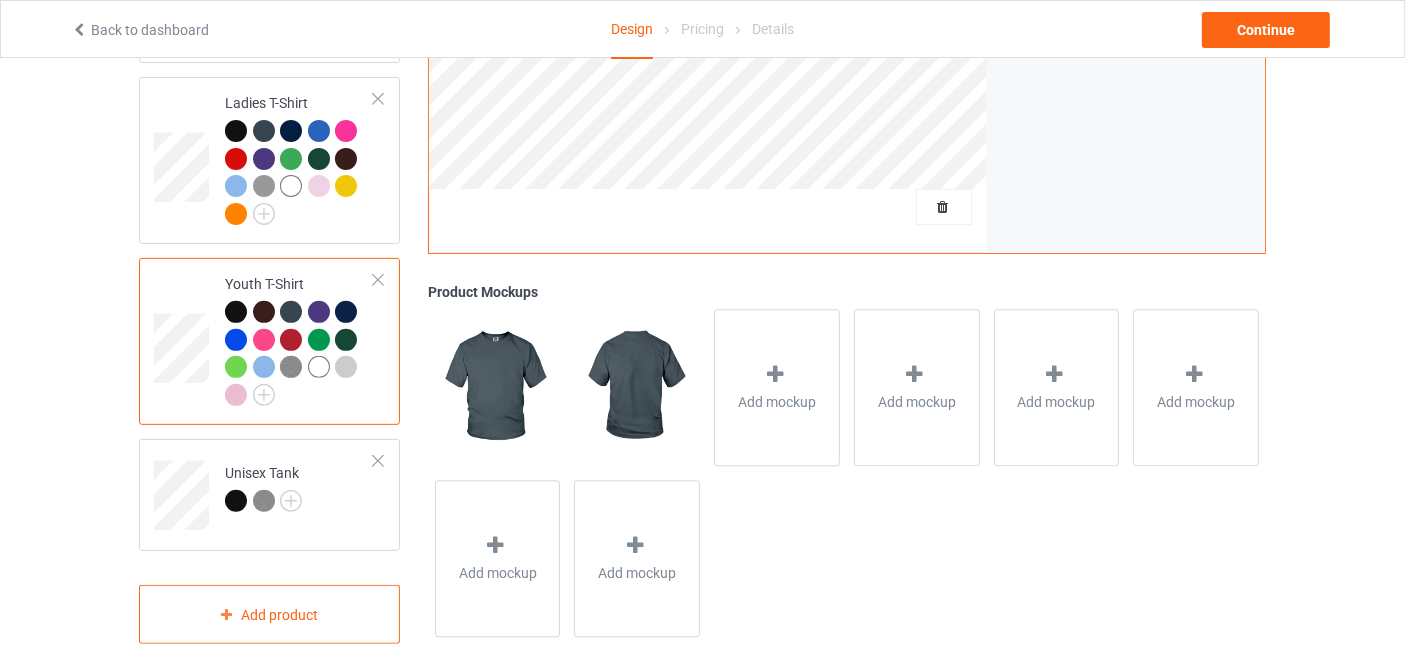 scroll, scrollTop: 731, scrollLeft: 0, axis: vertical 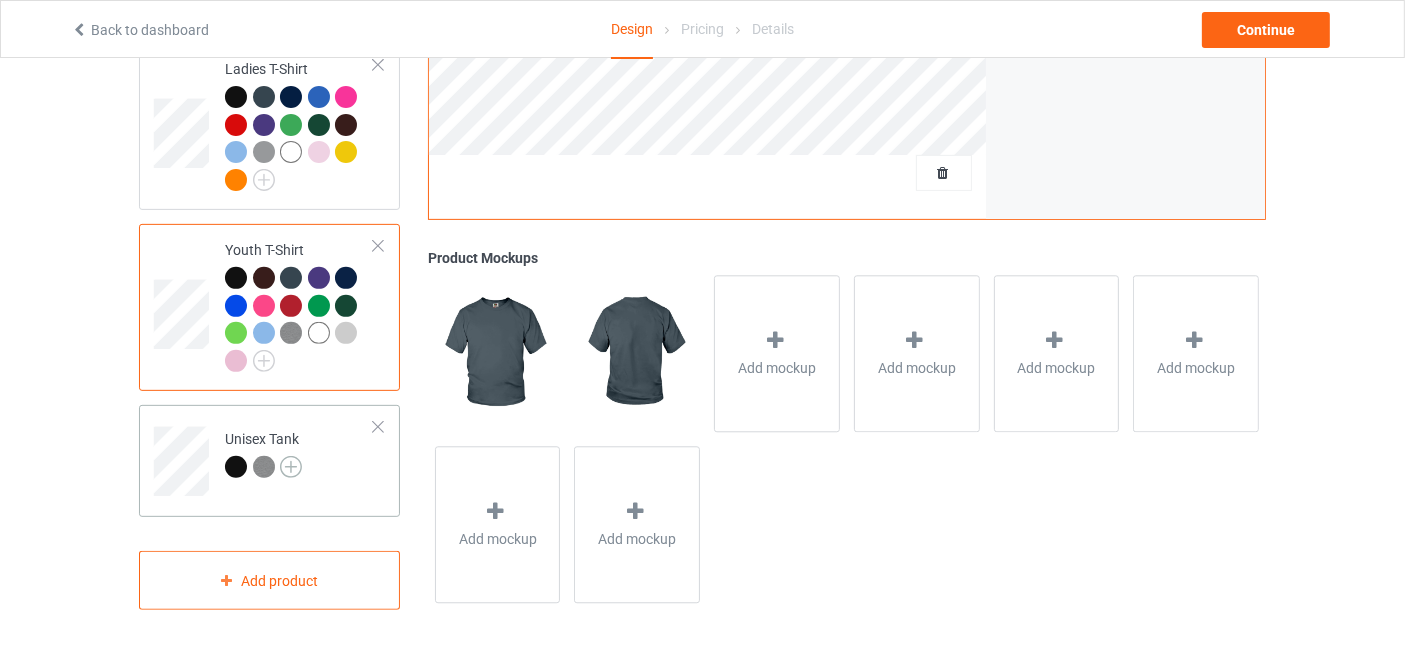 click at bounding box center [291, 467] 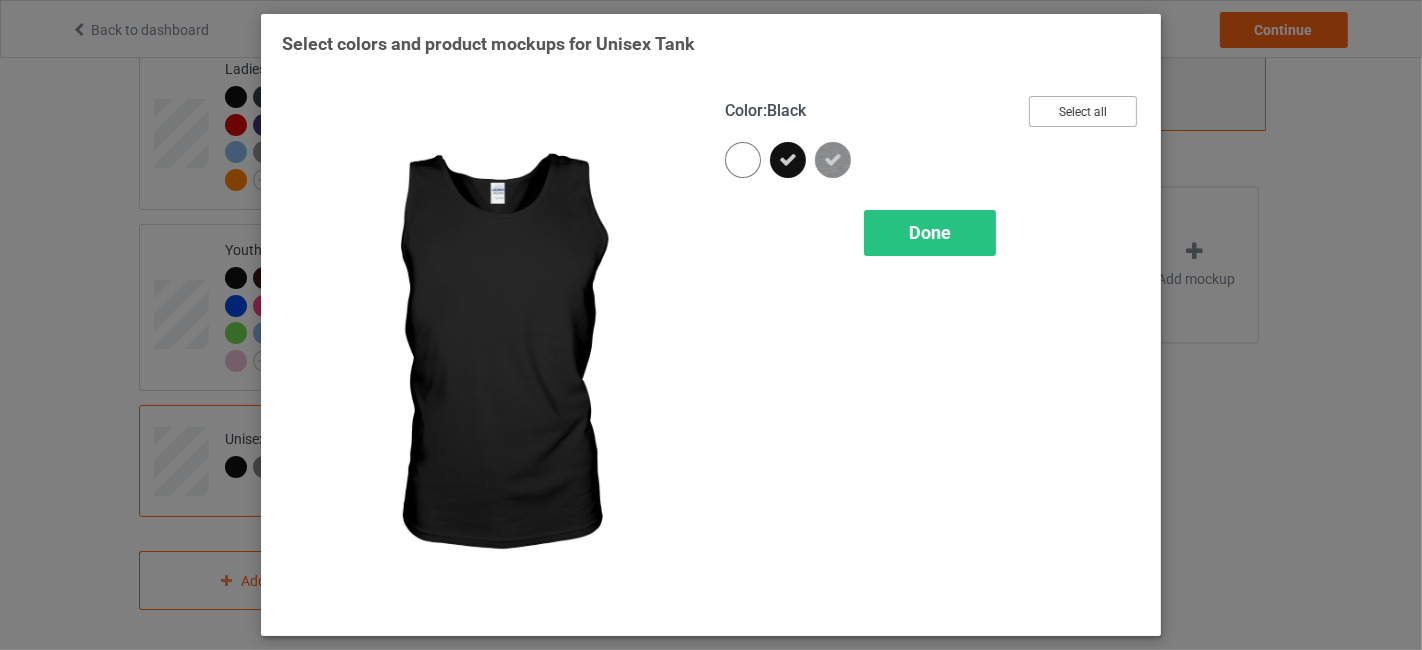 click on "Select all" at bounding box center (1083, 111) 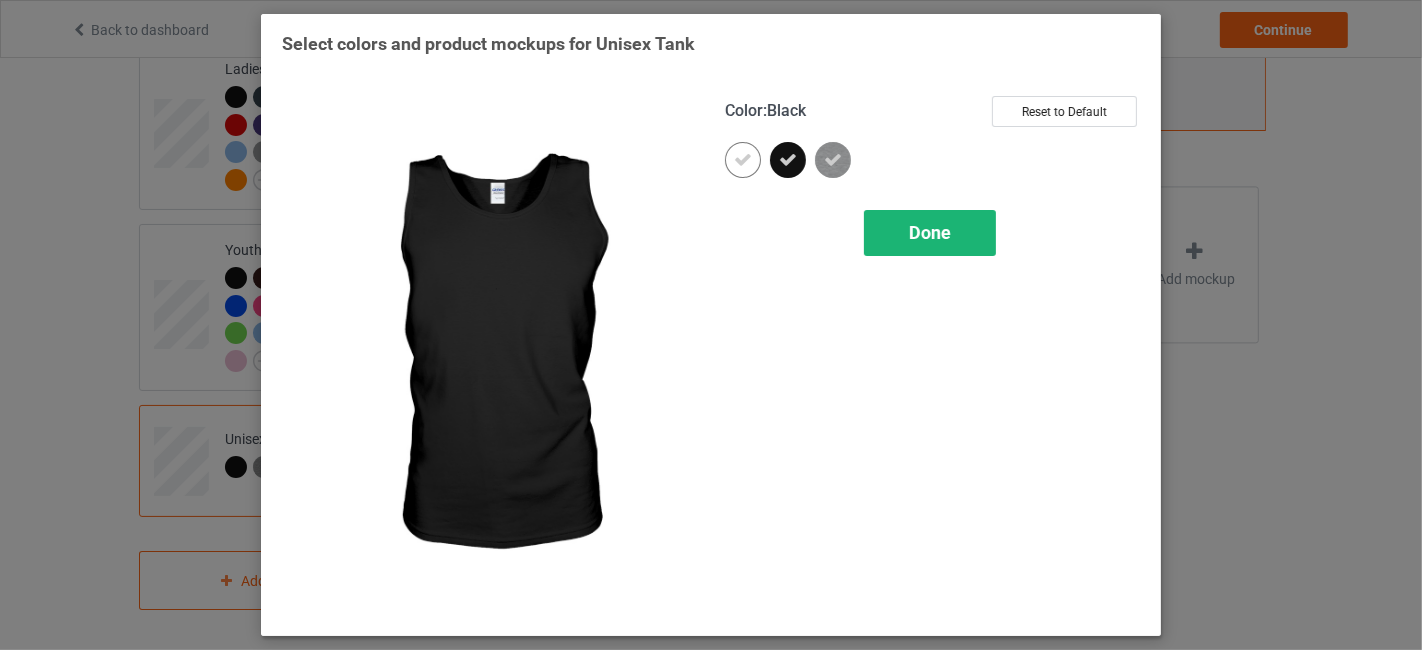 click on "Done" at bounding box center [930, 233] 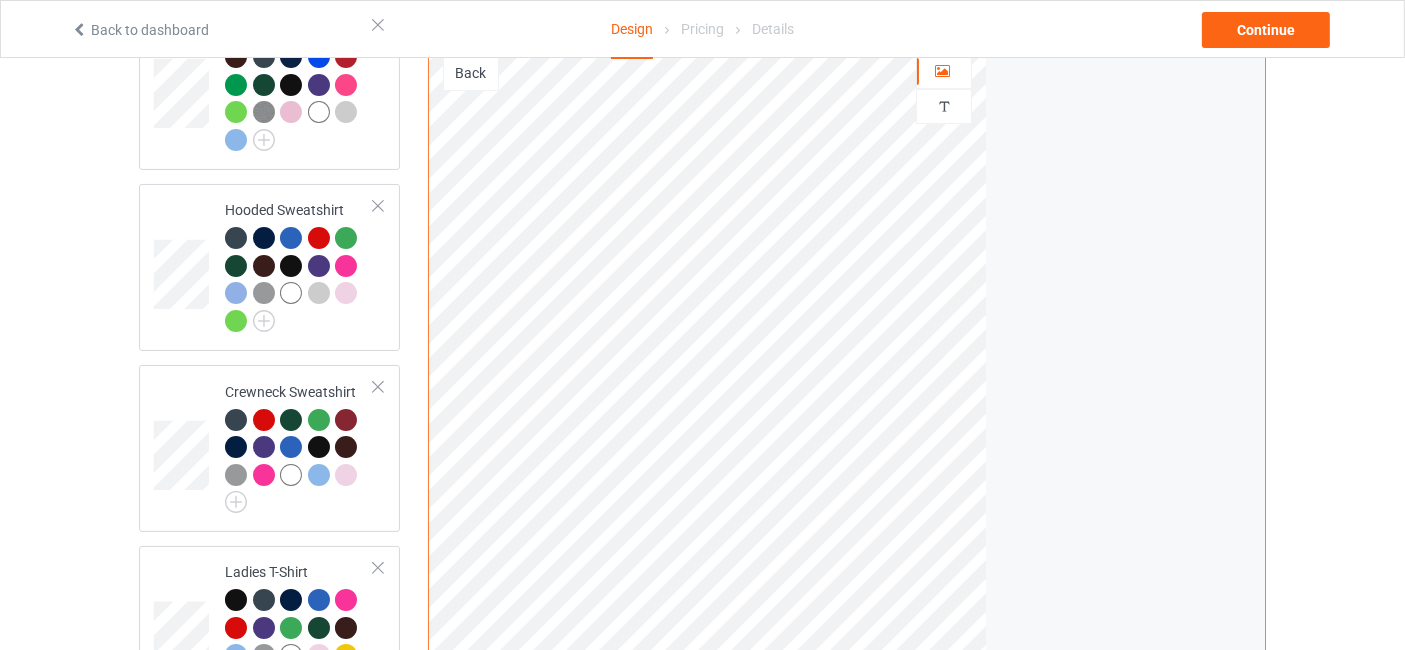 scroll, scrollTop: 0, scrollLeft: 0, axis: both 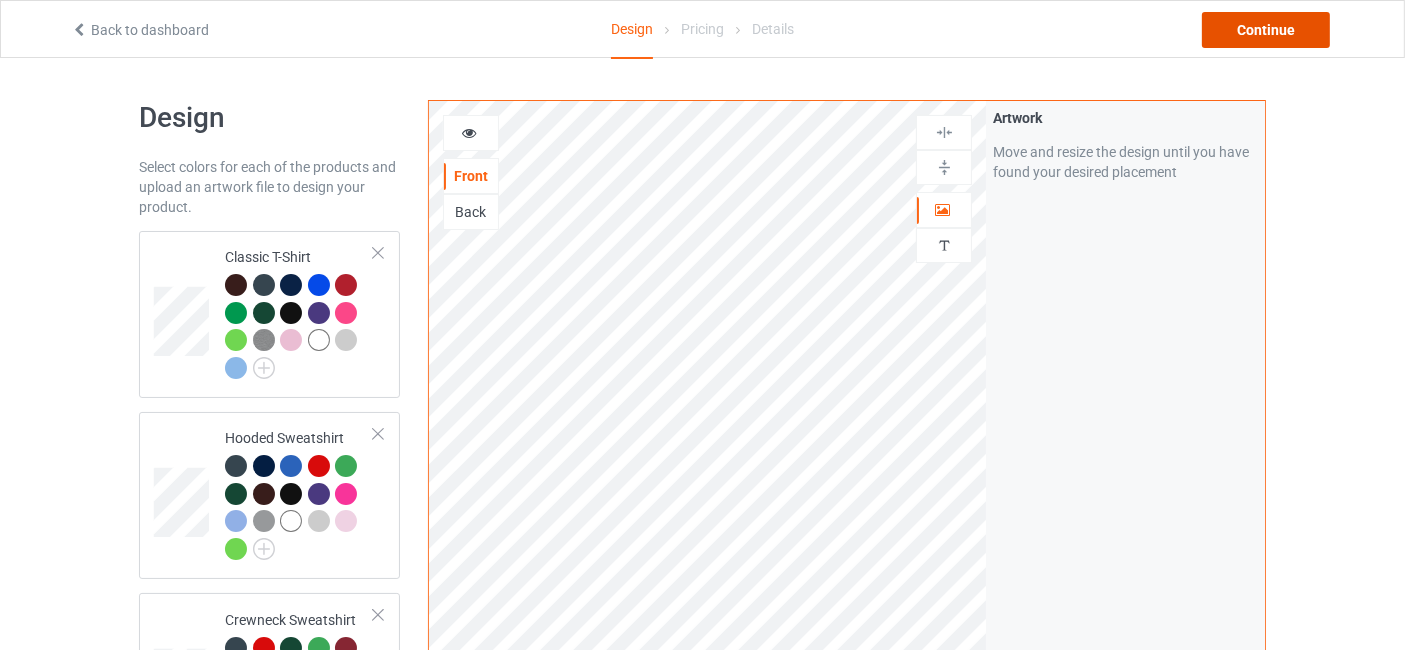 click on "Continue" at bounding box center (1266, 30) 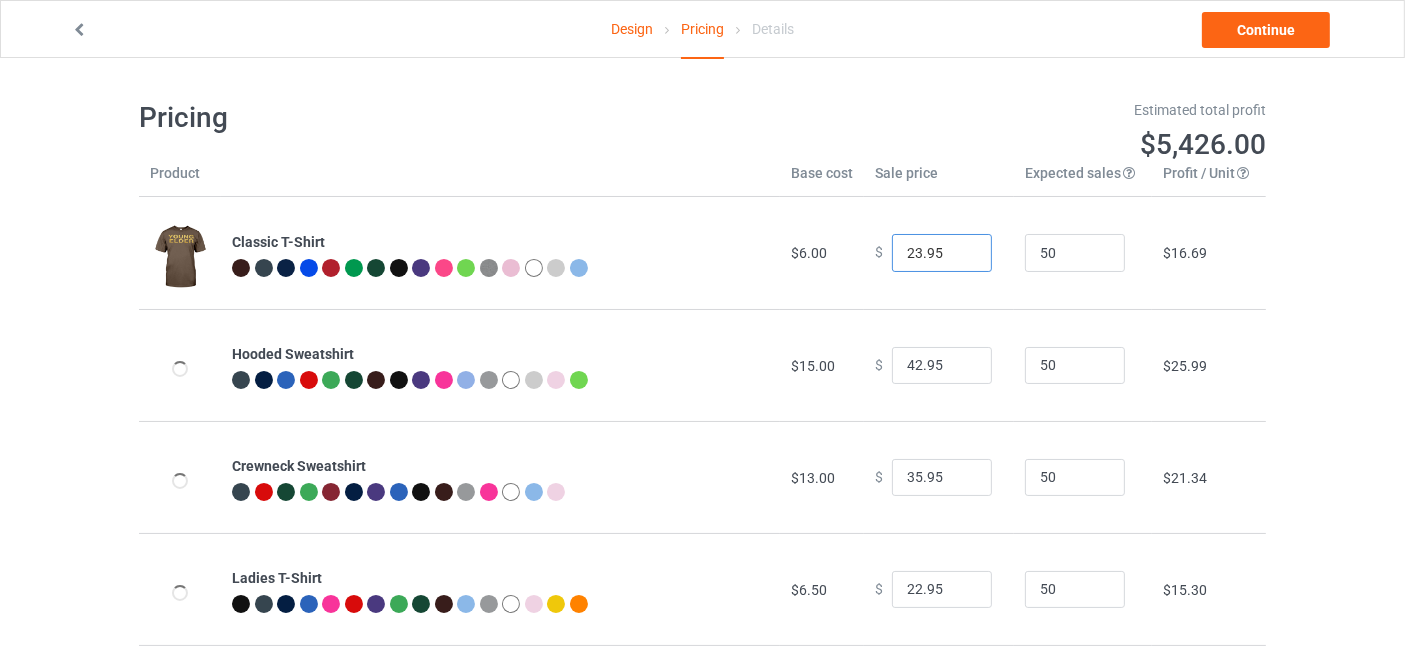 click on "23.95" at bounding box center (942, 253) 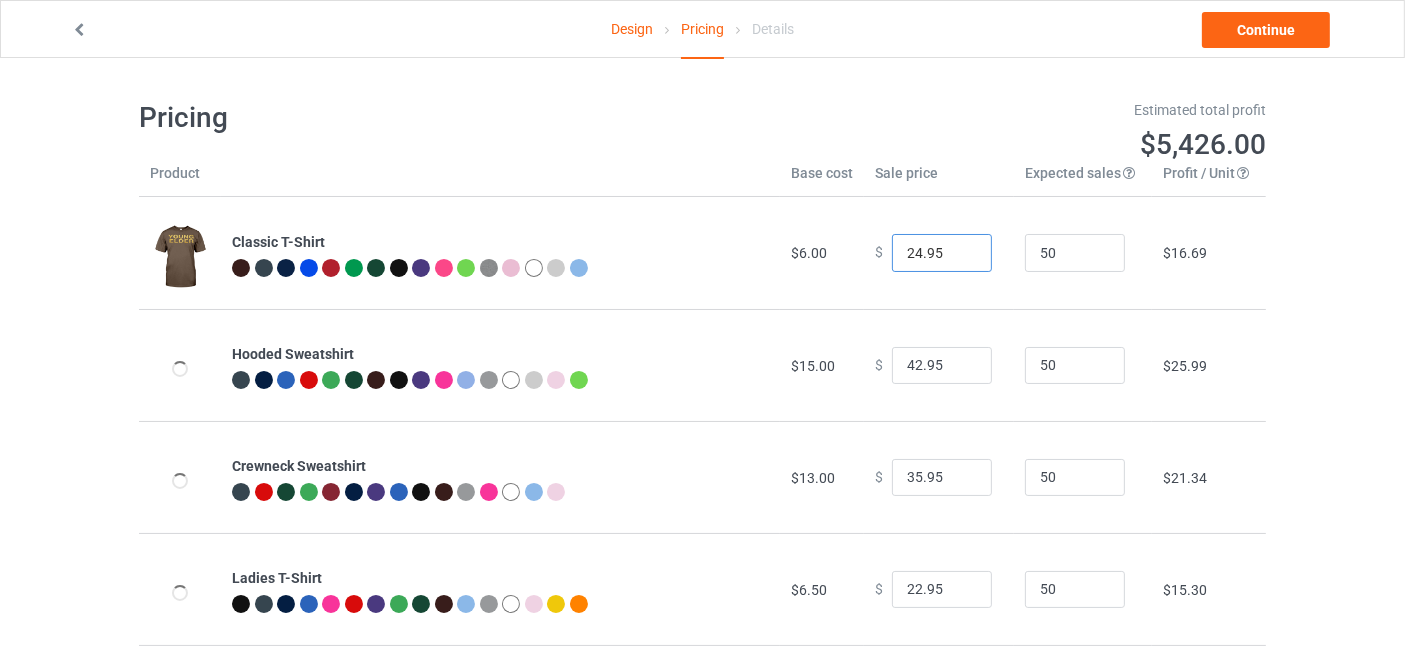 type on "24.95" 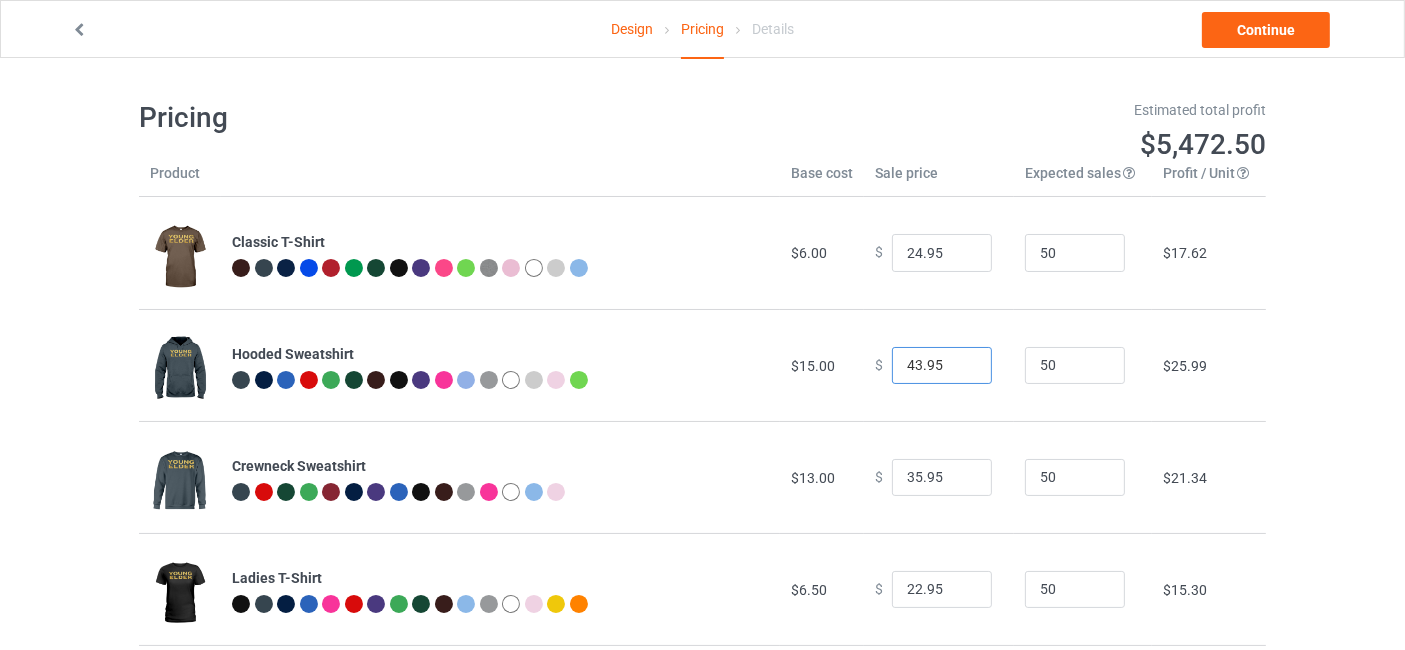click on "43.95" at bounding box center (942, 366) 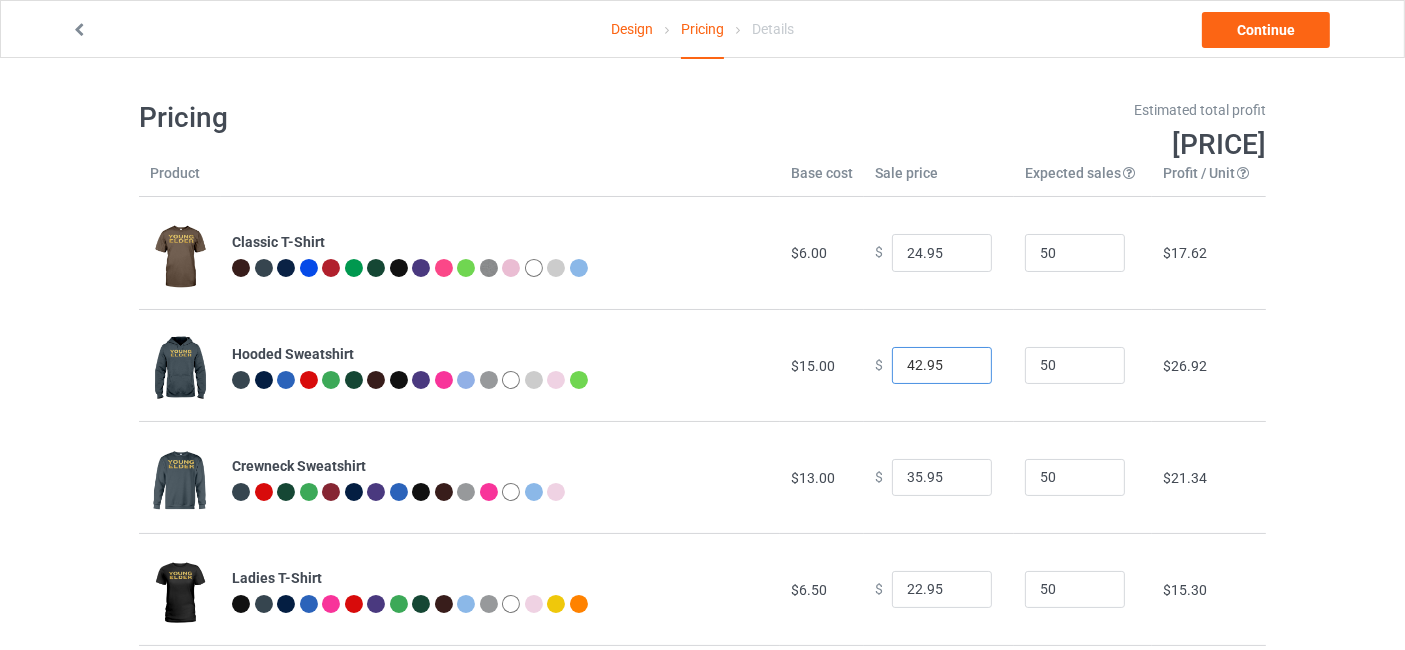 click on "42.95" at bounding box center [942, 366] 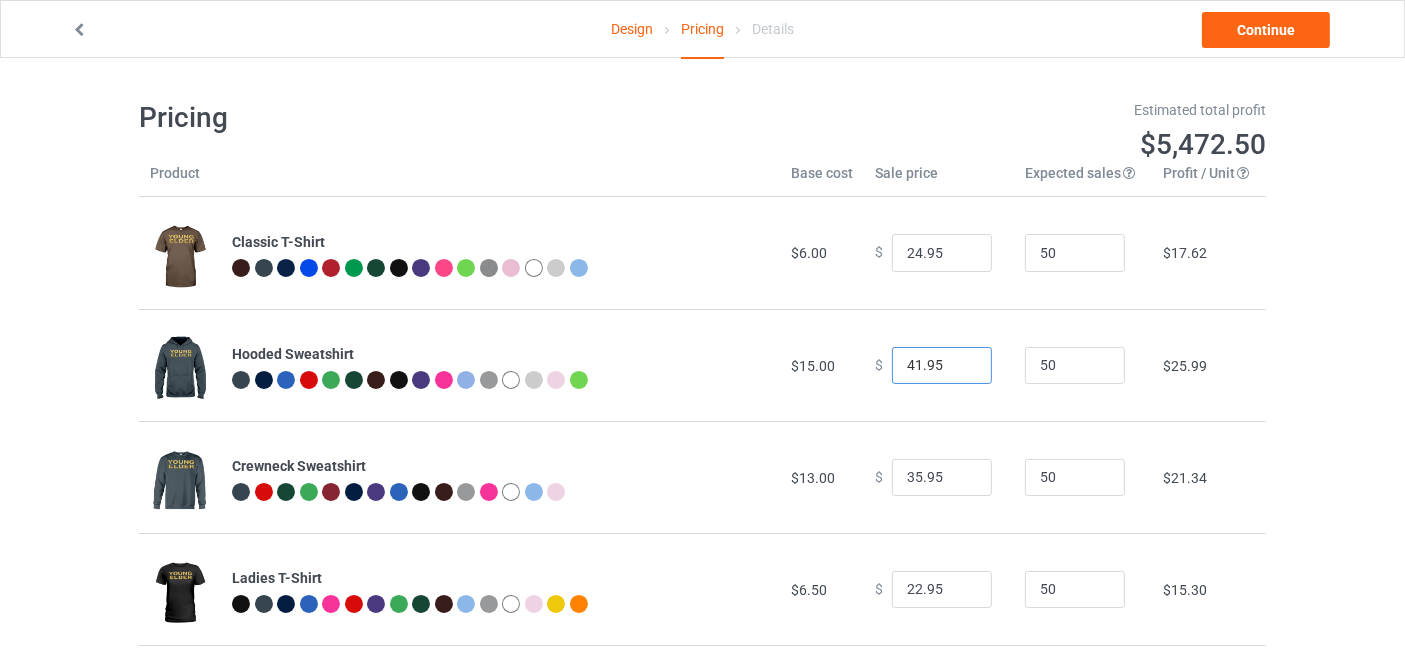 type on "41.95" 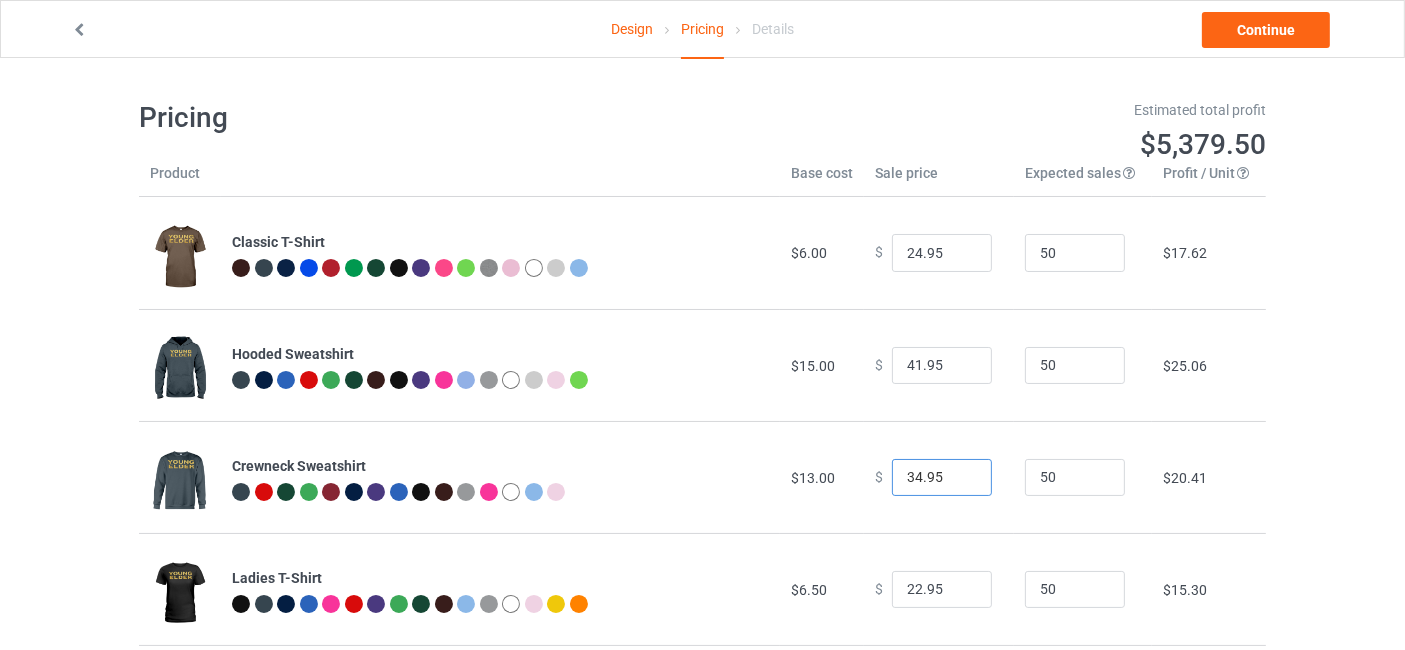 type on "34.95" 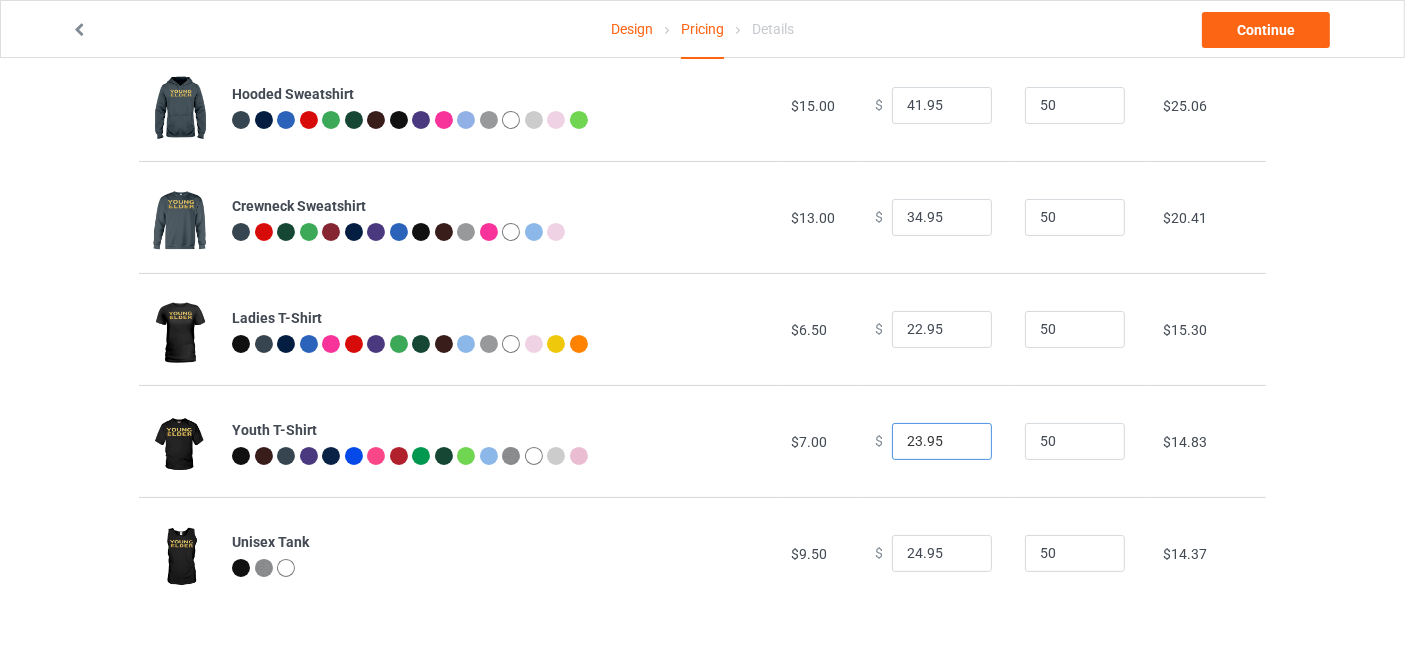 type on "23.95" 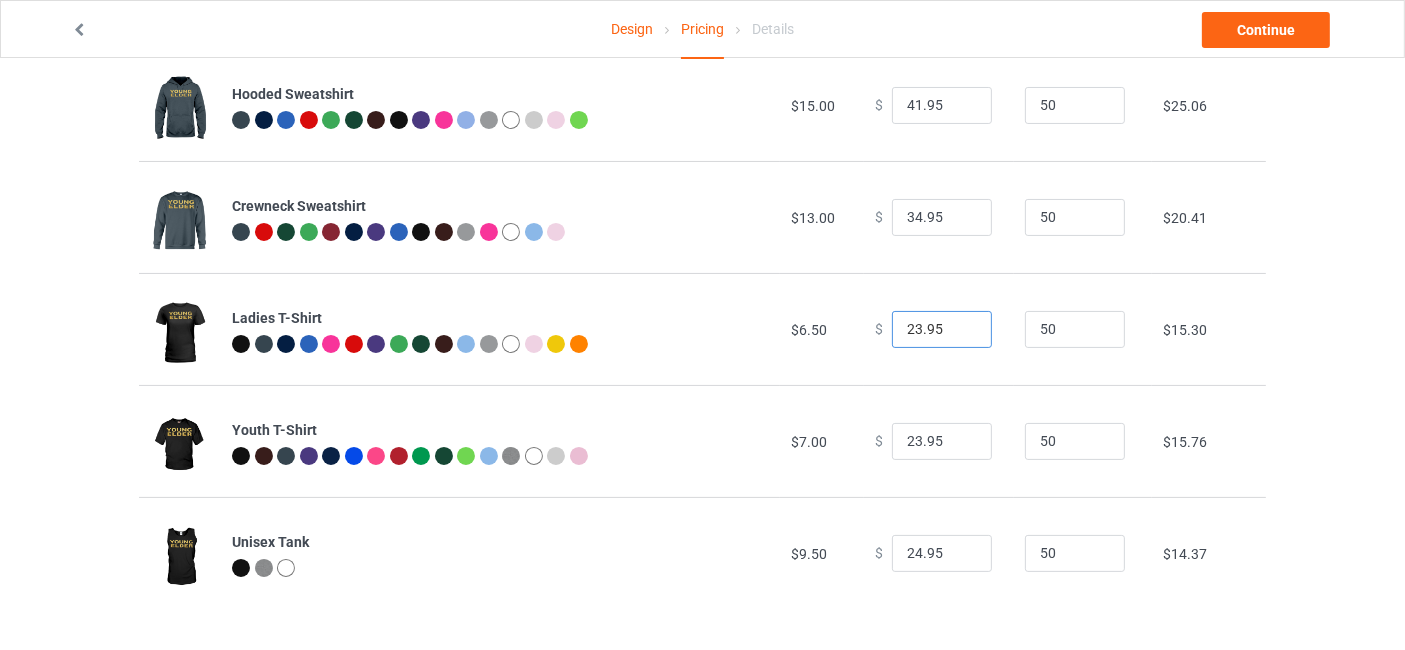type on "23.95" 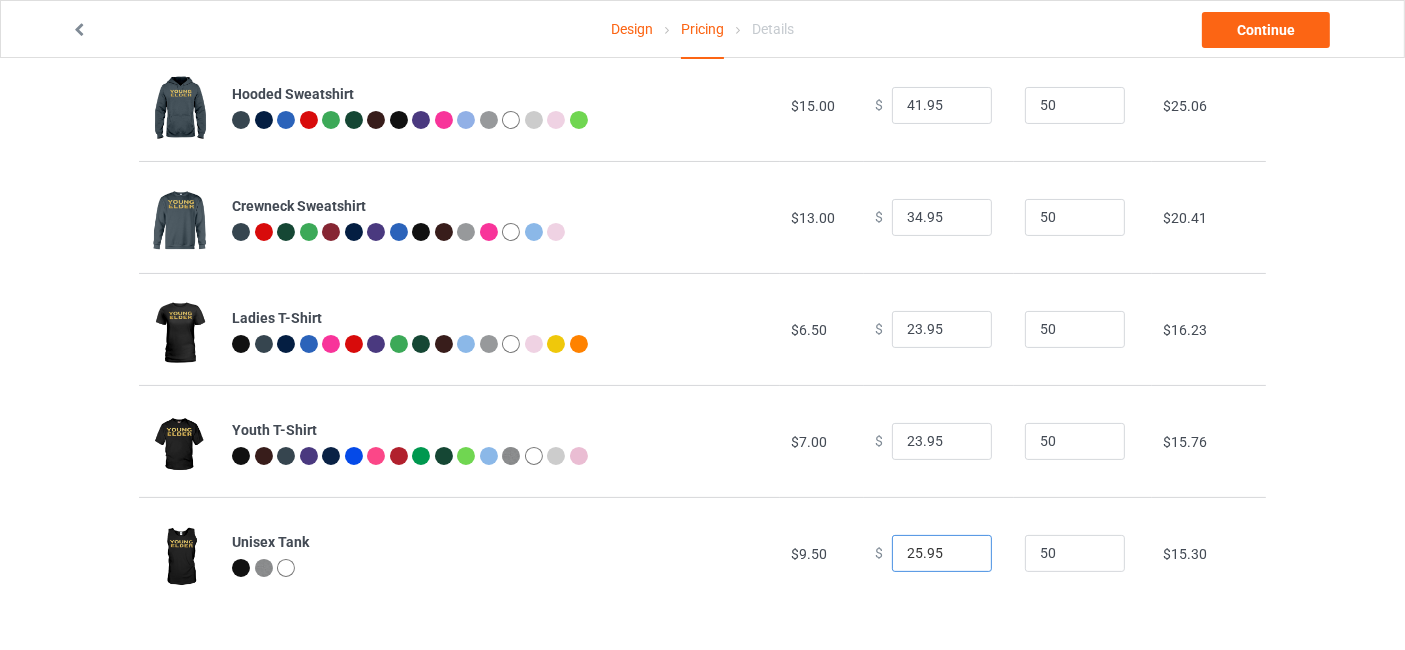 click on "25.95" at bounding box center [942, 554] 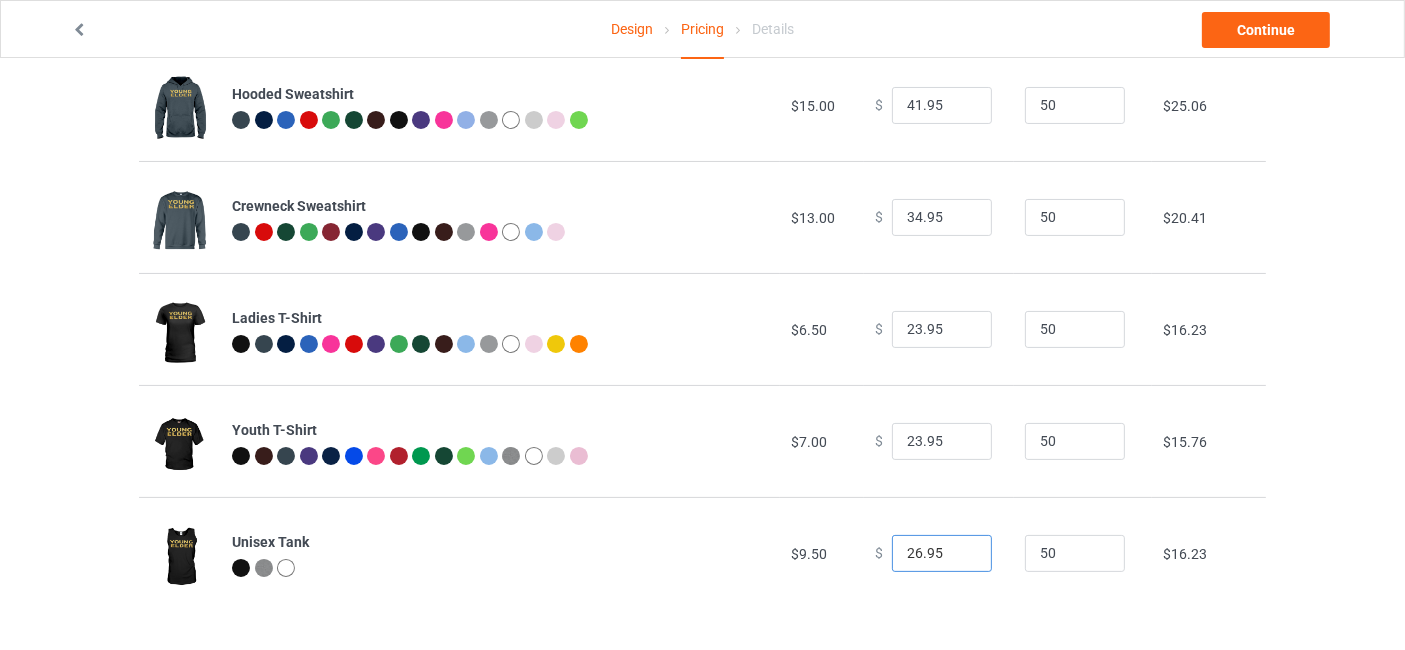 type on "26.95" 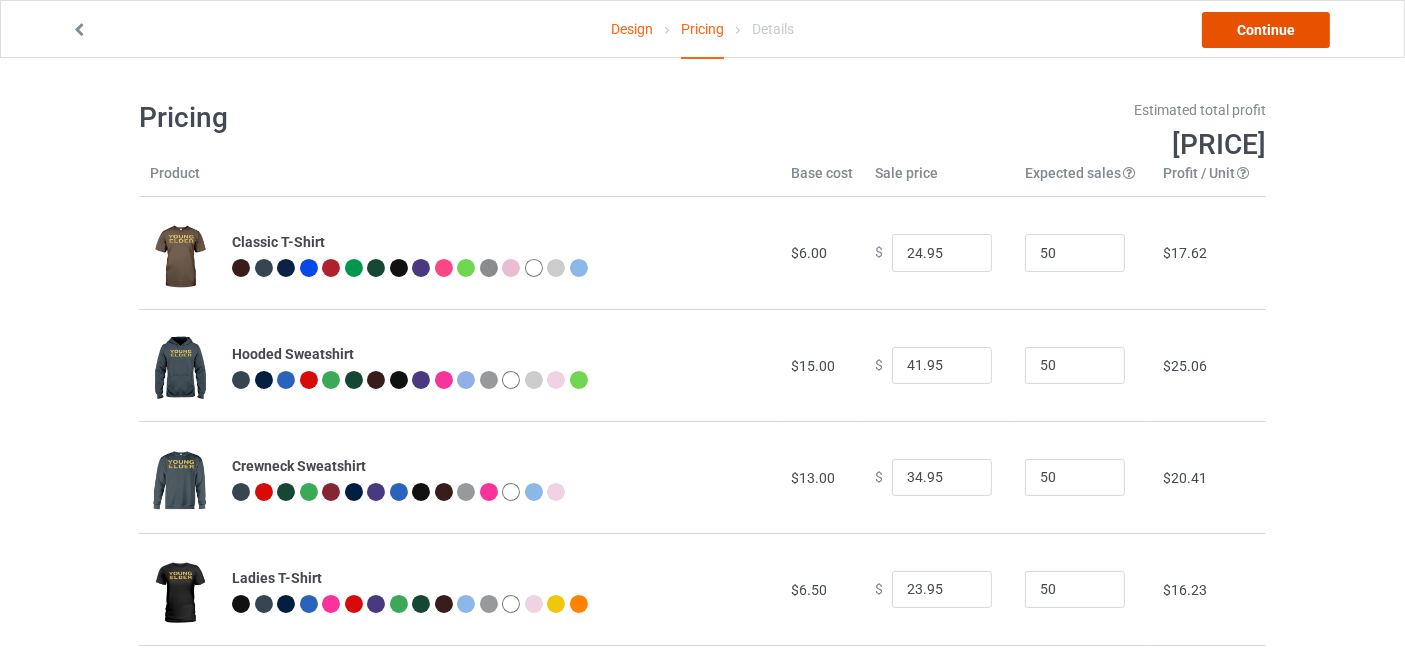 click on "Continue" at bounding box center (1266, 30) 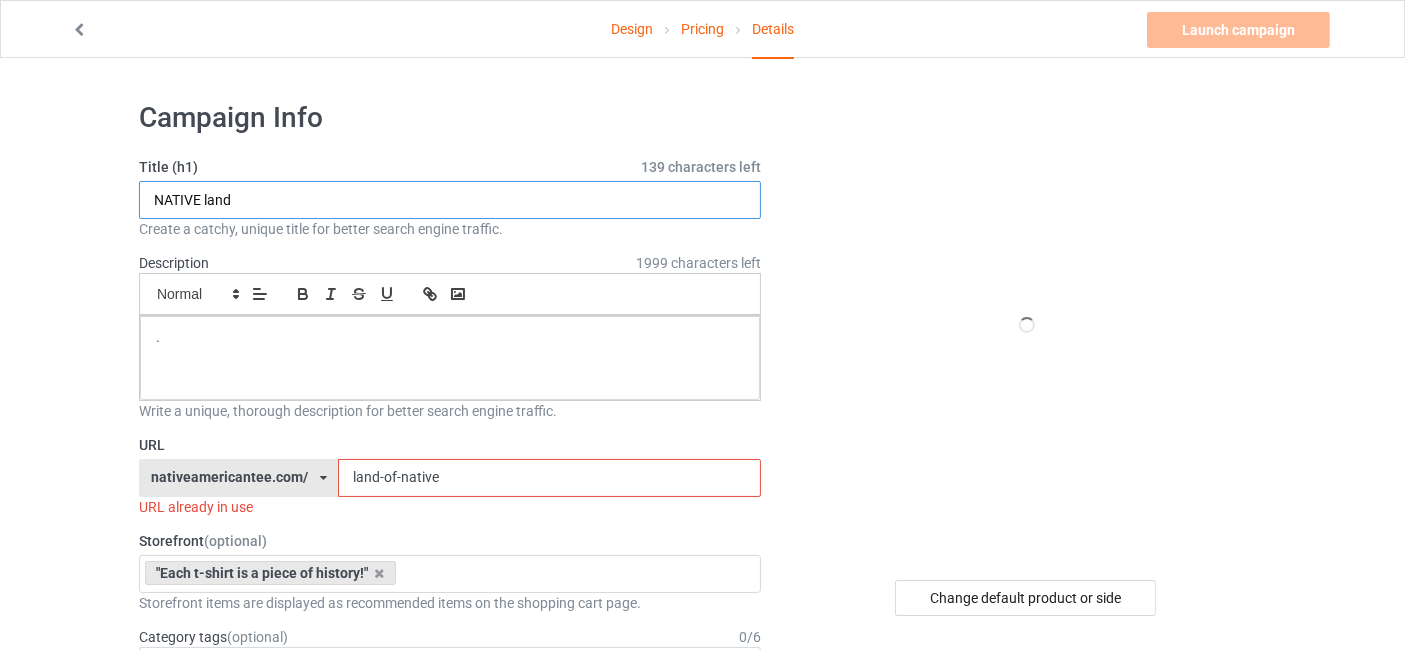 drag, startPoint x: 256, startPoint y: 204, endPoint x: 81, endPoint y: 227, distance: 176.50496 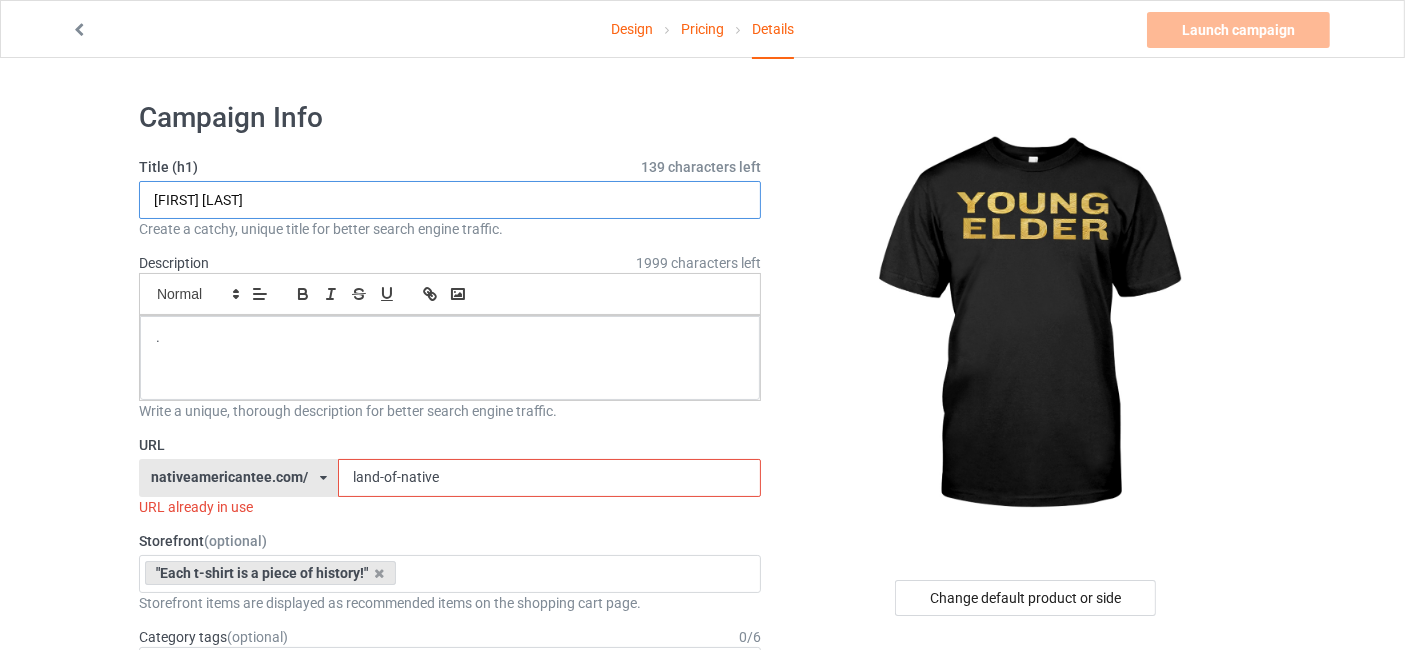 type on "[FIRST] [LAST]" 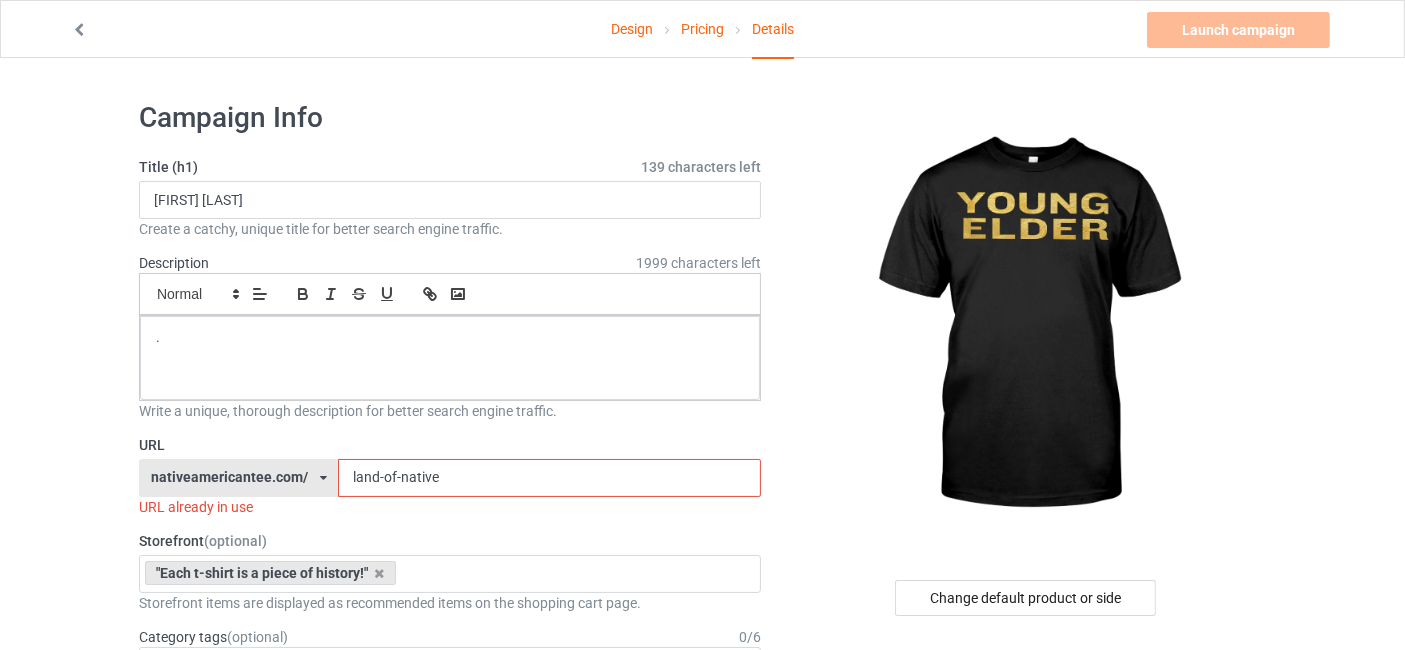 drag, startPoint x: 448, startPoint y: 476, endPoint x: 328, endPoint y: 486, distance: 120.41595 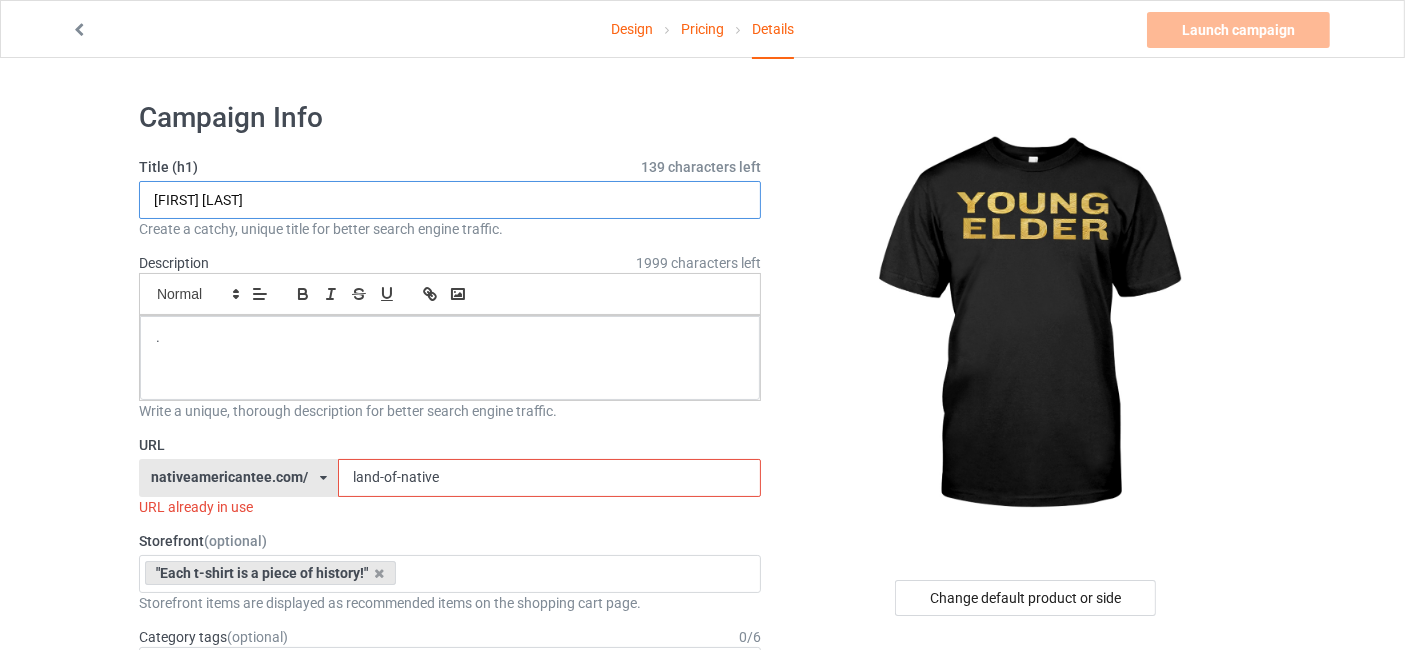 drag, startPoint x: 262, startPoint y: 198, endPoint x: 81, endPoint y: 201, distance: 181.02486 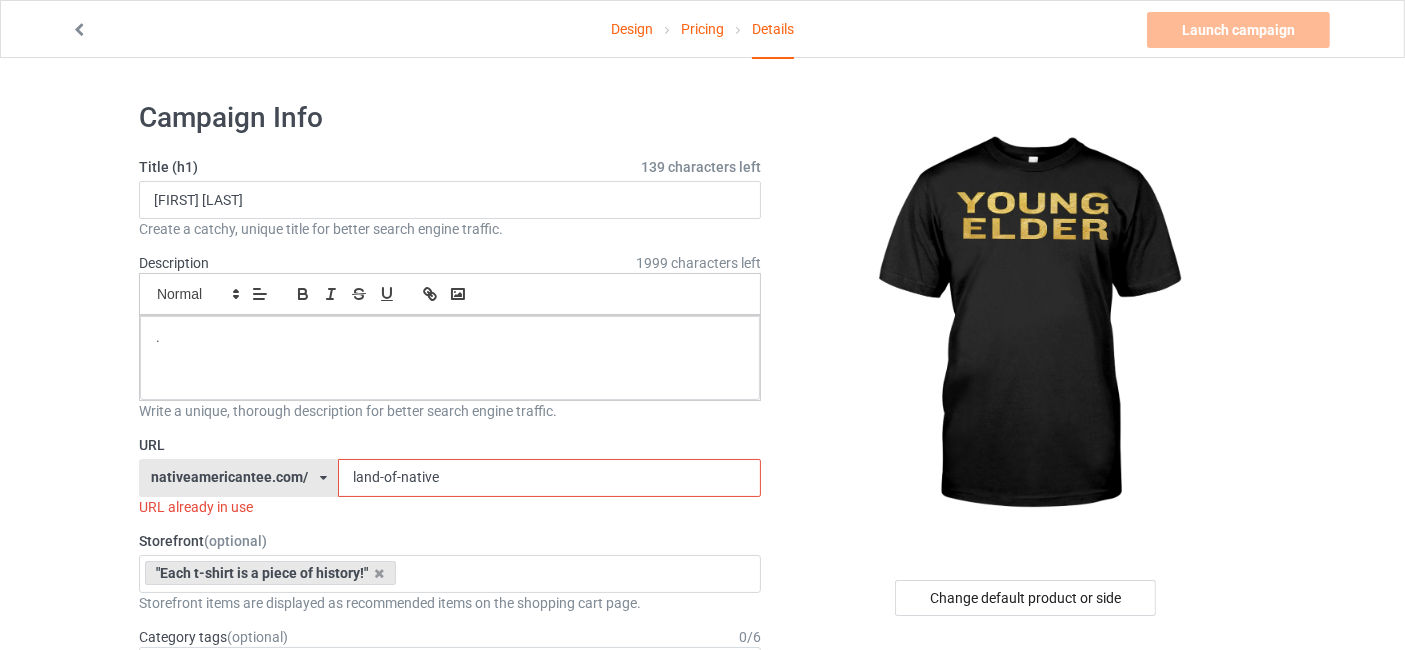 drag, startPoint x: 443, startPoint y: 476, endPoint x: 305, endPoint y: 466, distance: 138.36185 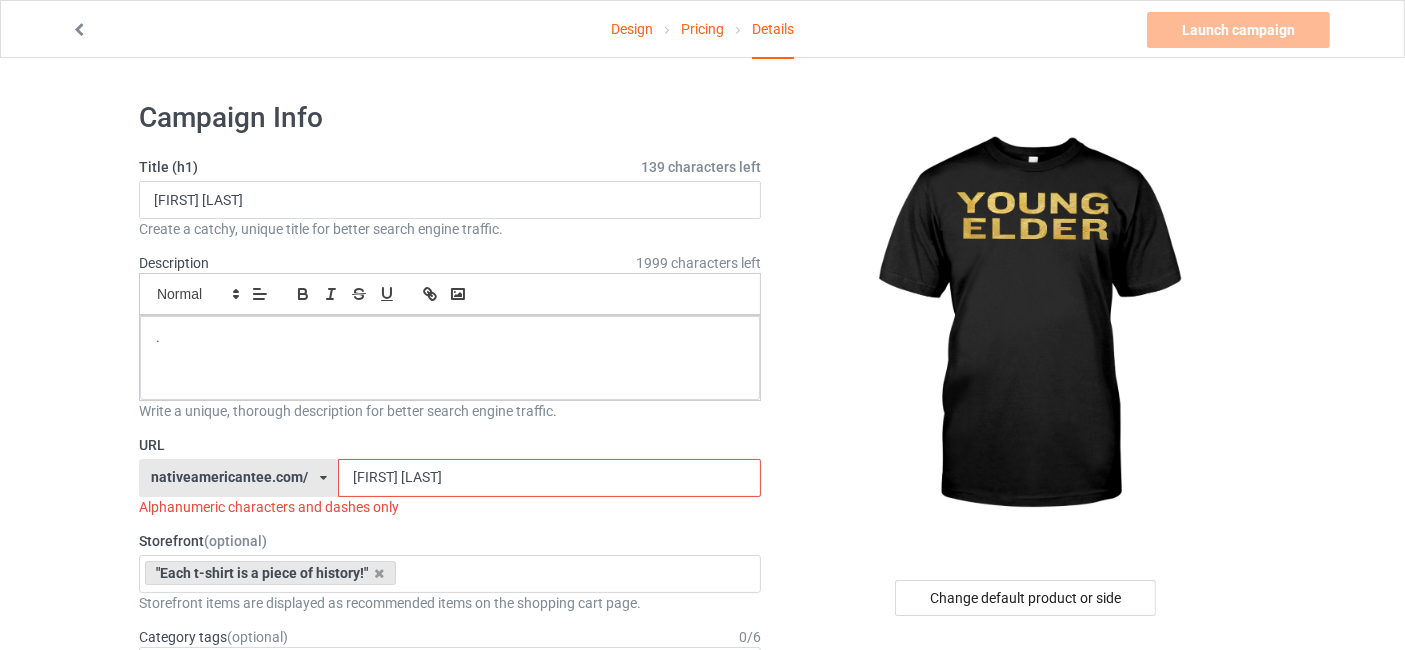 click on "[FIRST] [LAST]" at bounding box center (549, 478) 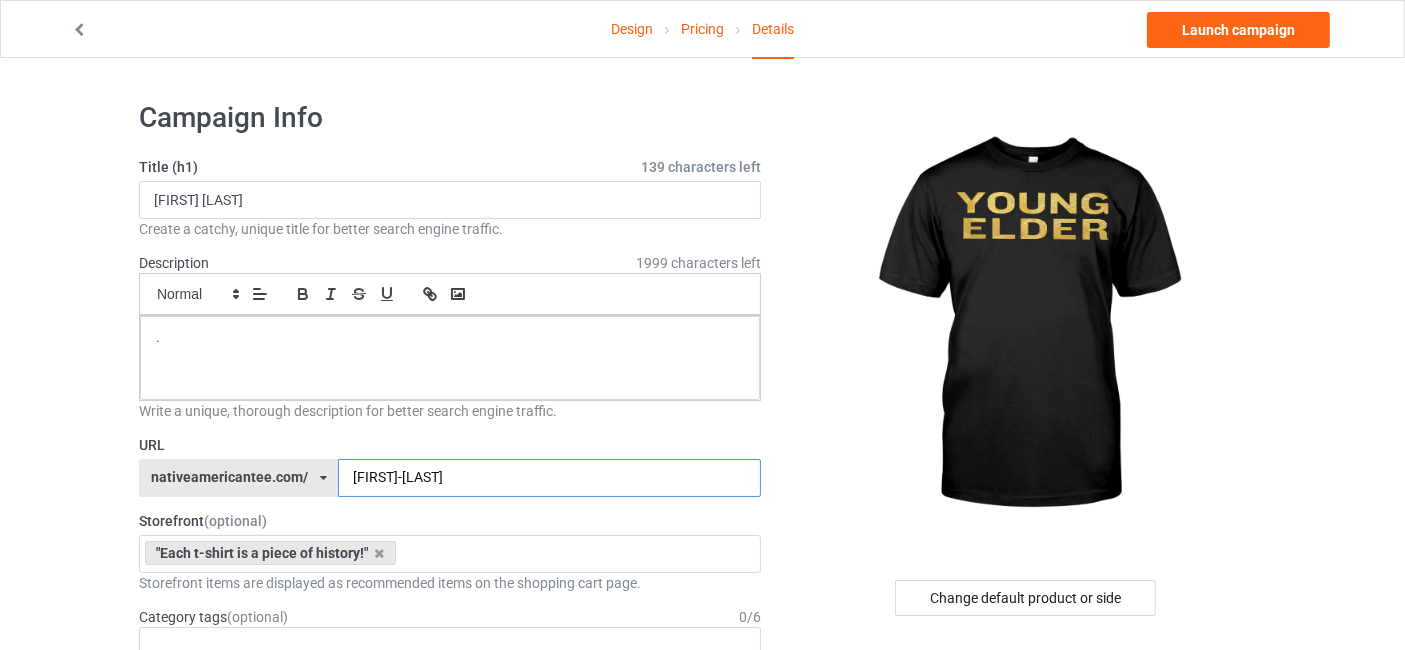 click on "[FIRST]-[LAST]" at bounding box center (549, 478) 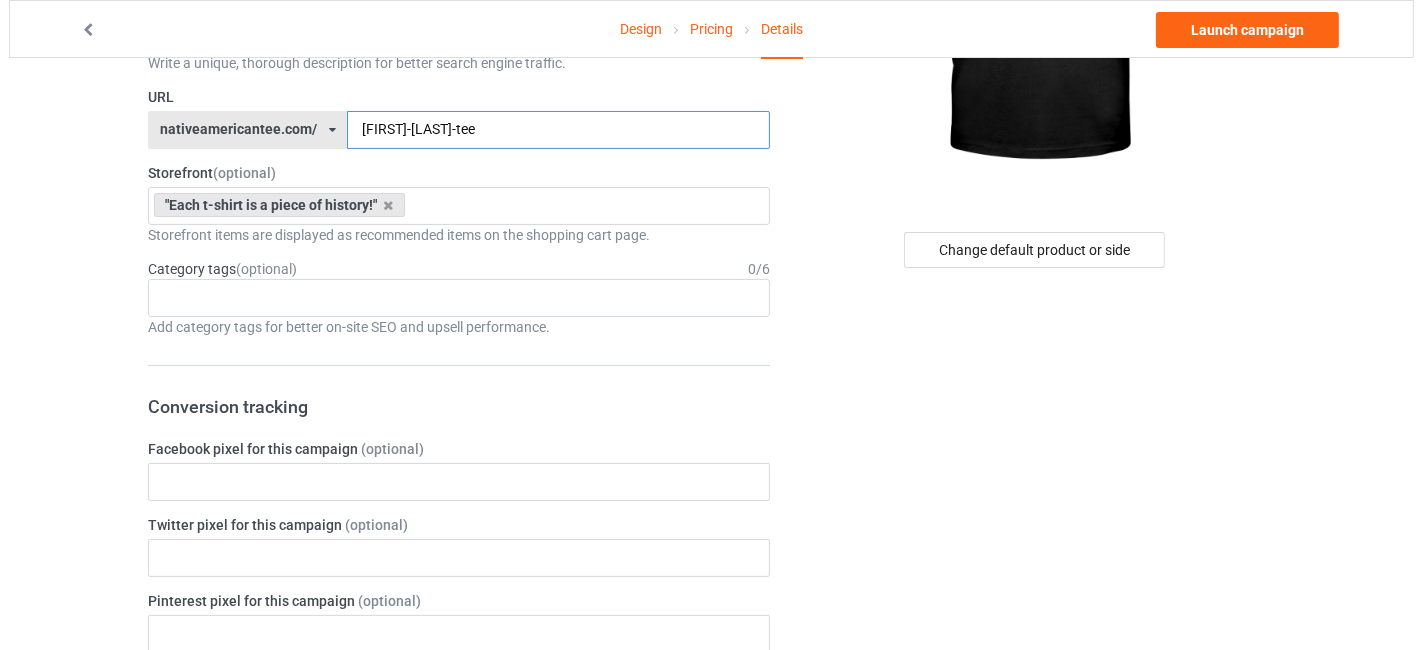 scroll, scrollTop: 0, scrollLeft: 0, axis: both 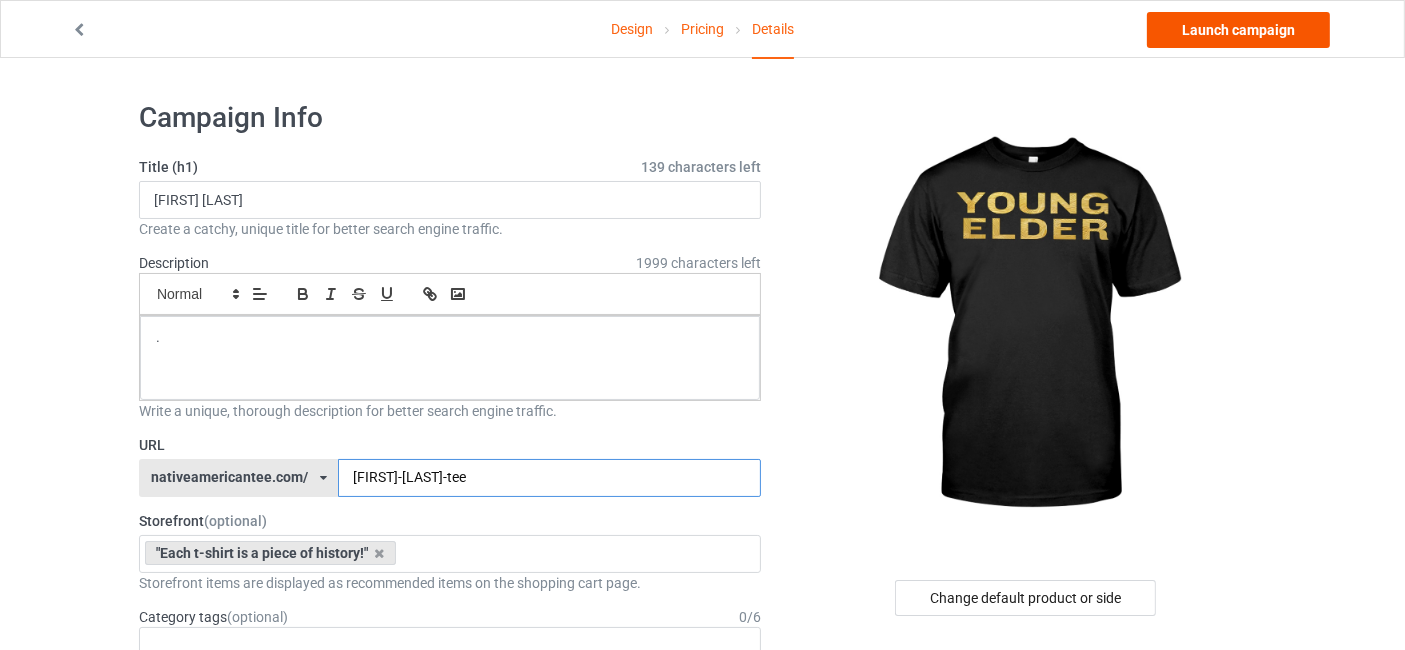 type on "[FIRST]-[LAST]-tee" 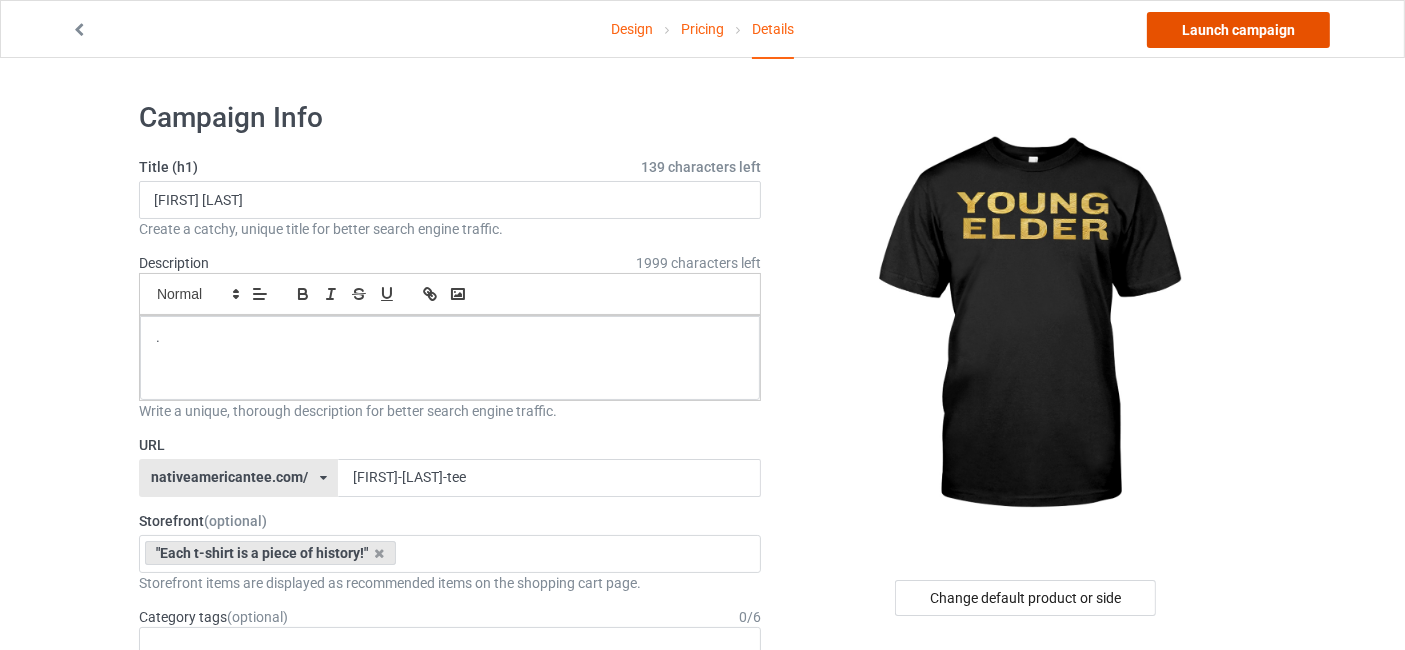 click on "Launch campaign" at bounding box center [1238, 30] 